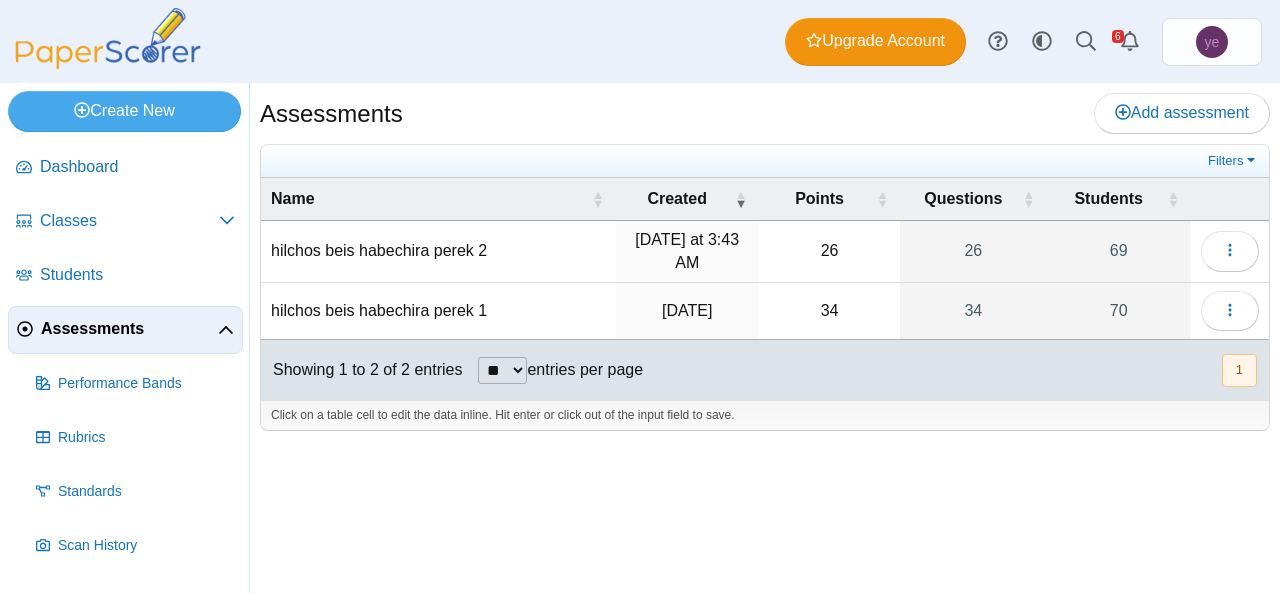 scroll, scrollTop: 0, scrollLeft: 0, axis: both 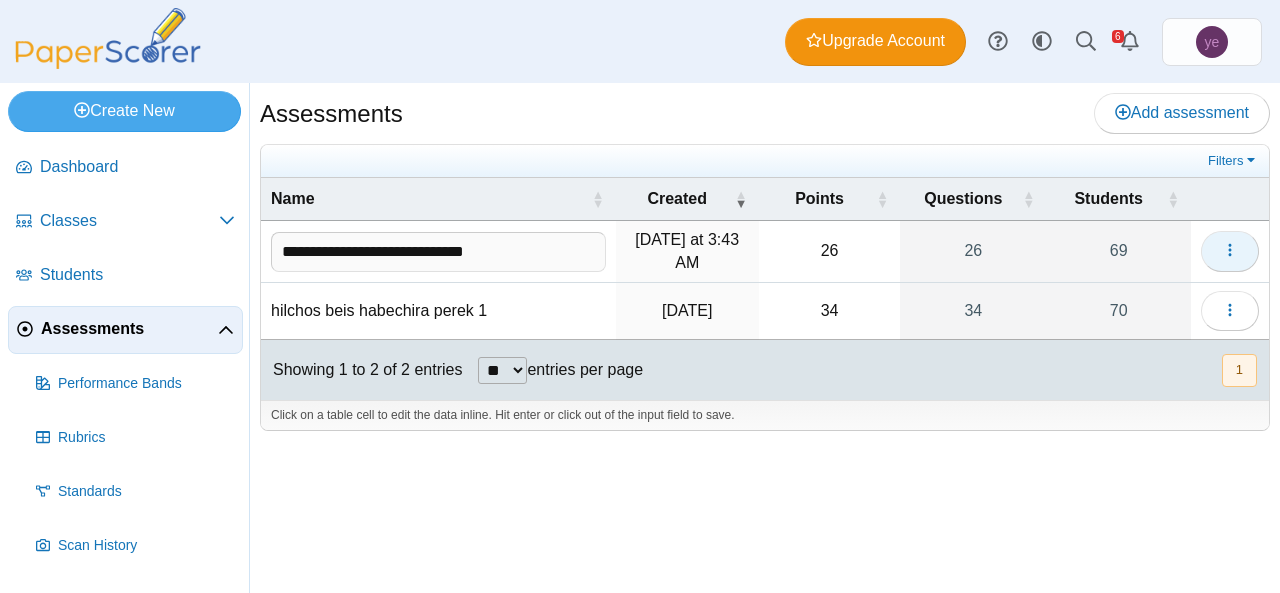 click at bounding box center (1230, 251) 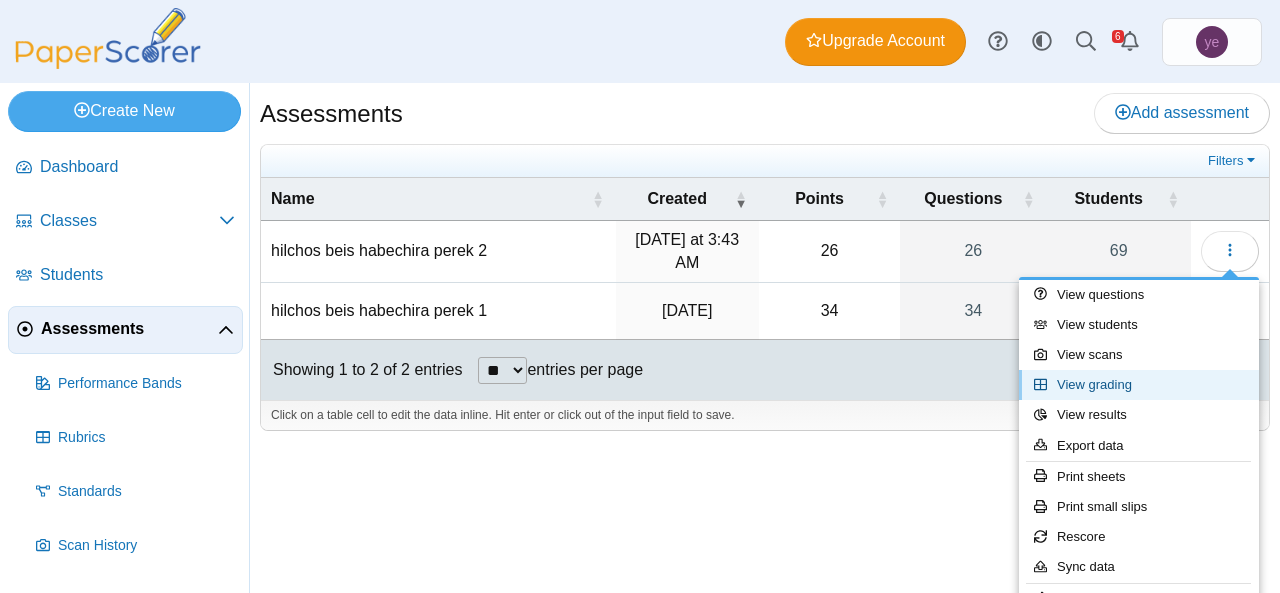 click on "View grading" at bounding box center (1139, 385) 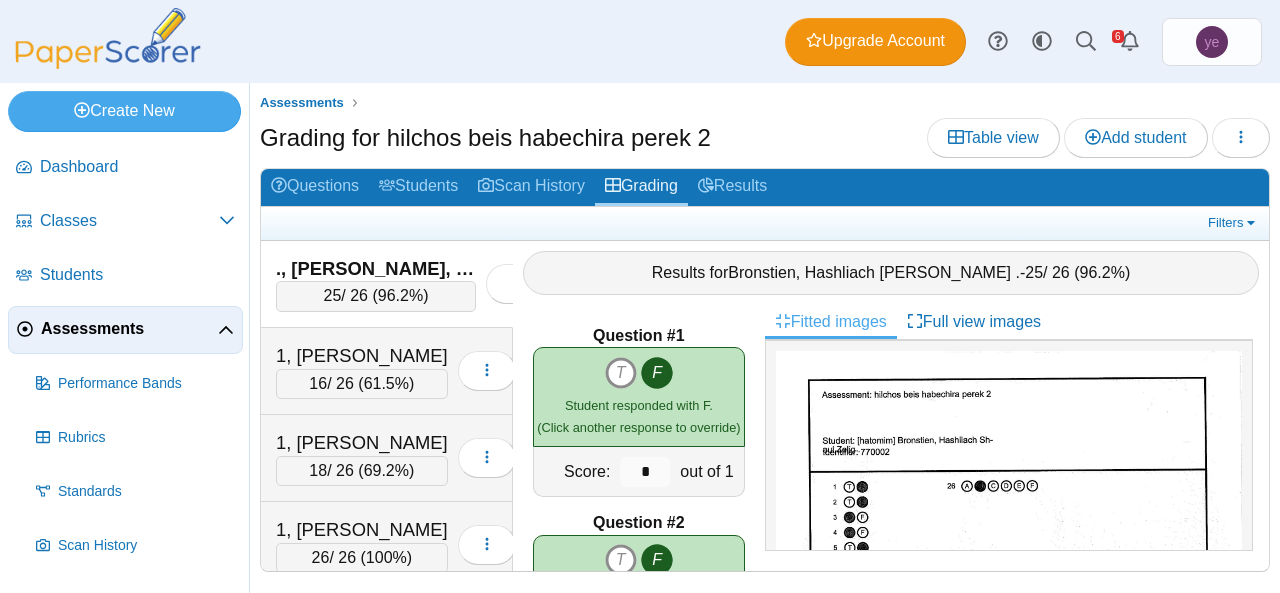 scroll, scrollTop: 0, scrollLeft: 0, axis: both 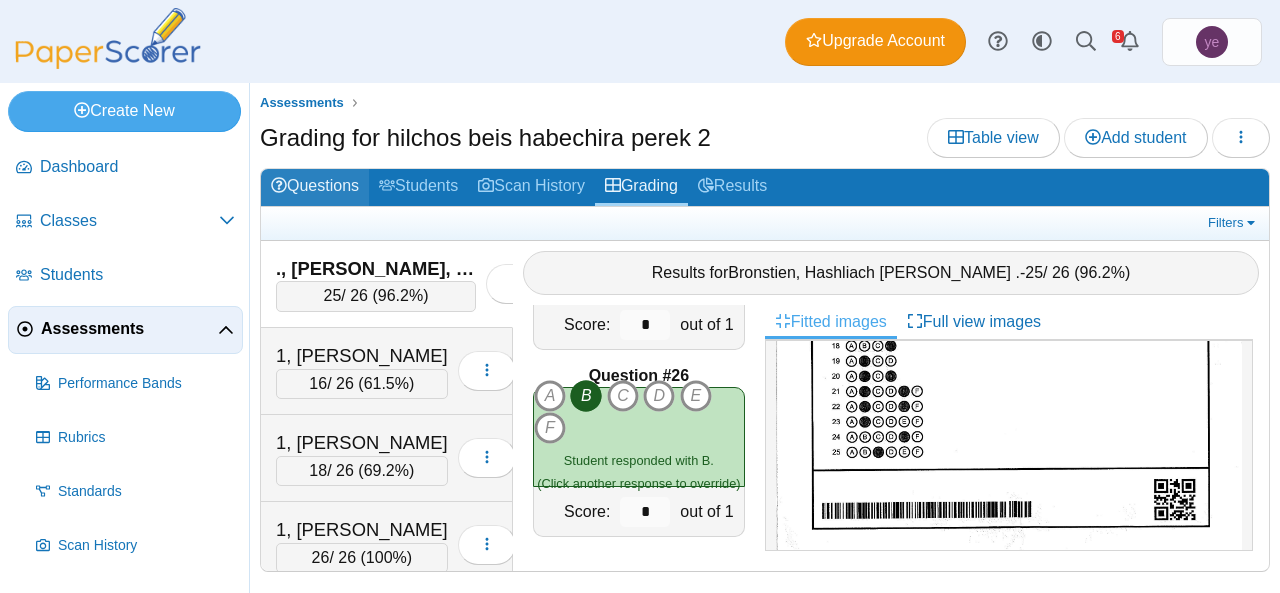 click on "Questions" at bounding box center [315, 187] 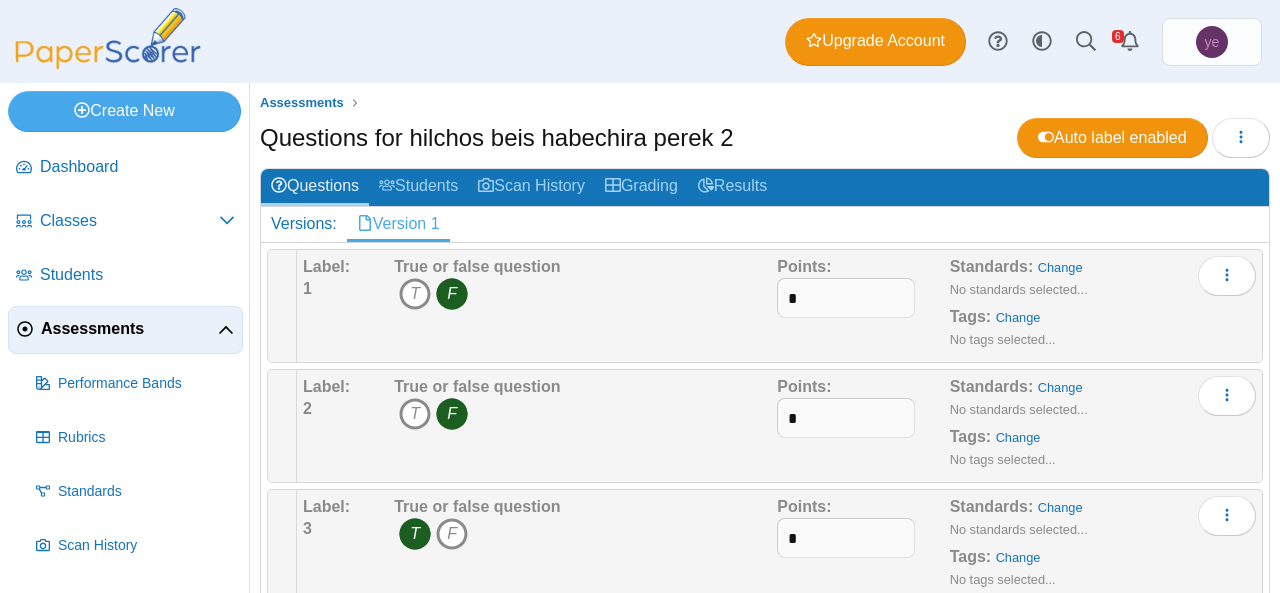 scroll, scrollTop: 0, scrollLeft: 0, axis: both 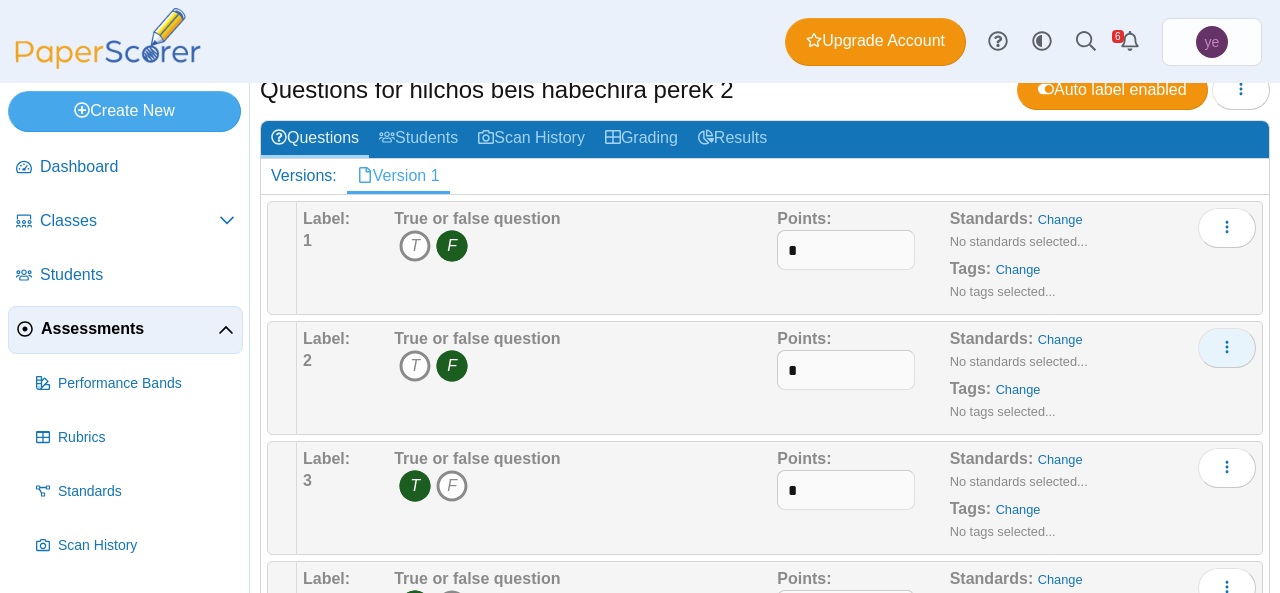 click 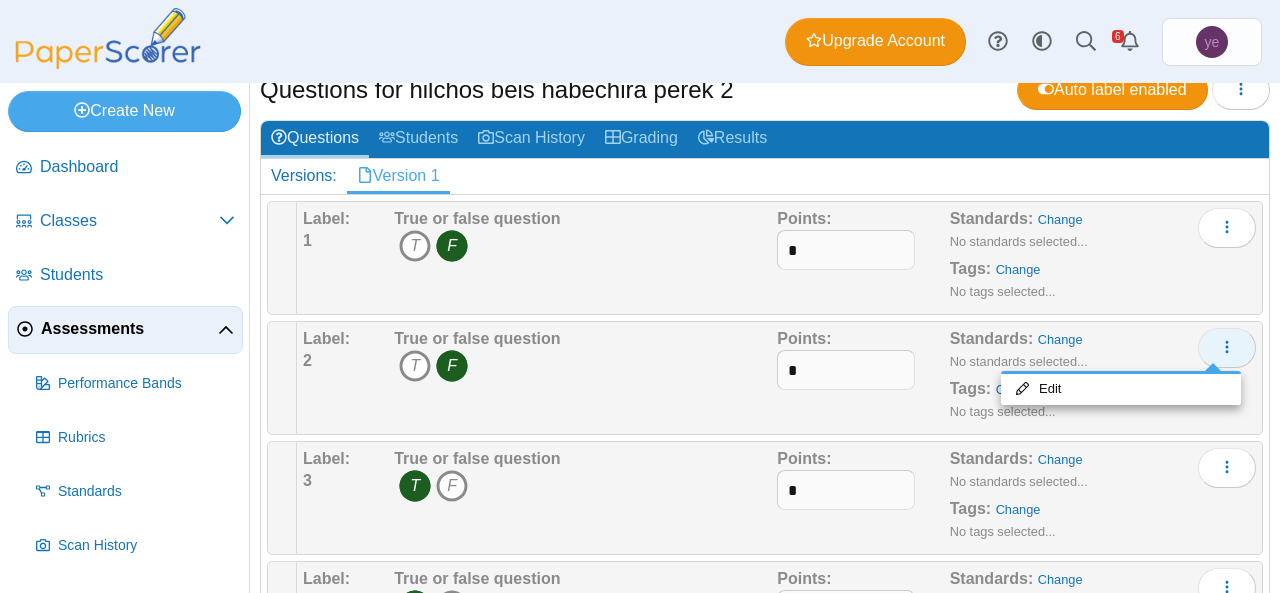 click 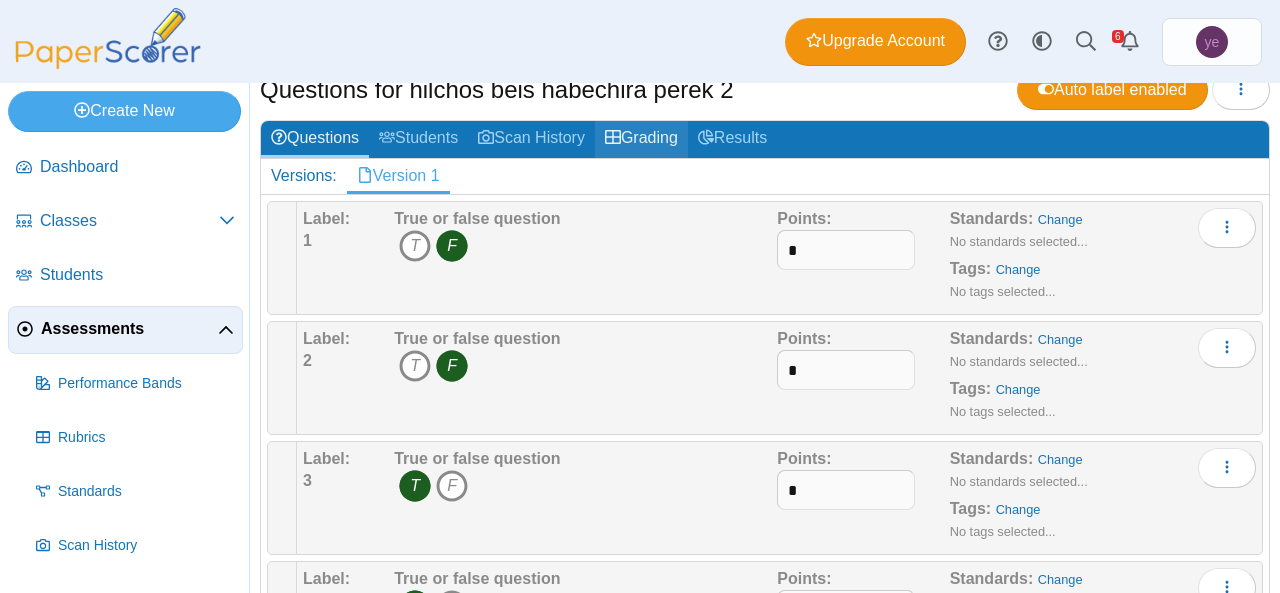 click on "Grading" at bounding box center (641, 139) 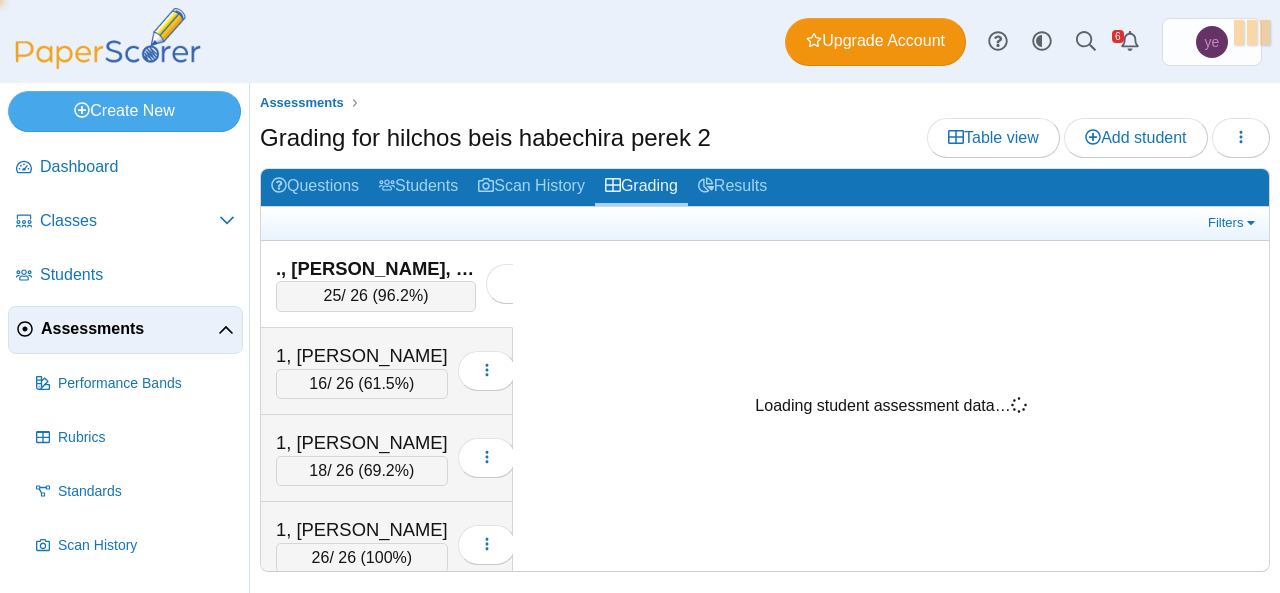 scroll, scrollTop: 0, scrollLeft: 0, axis: both 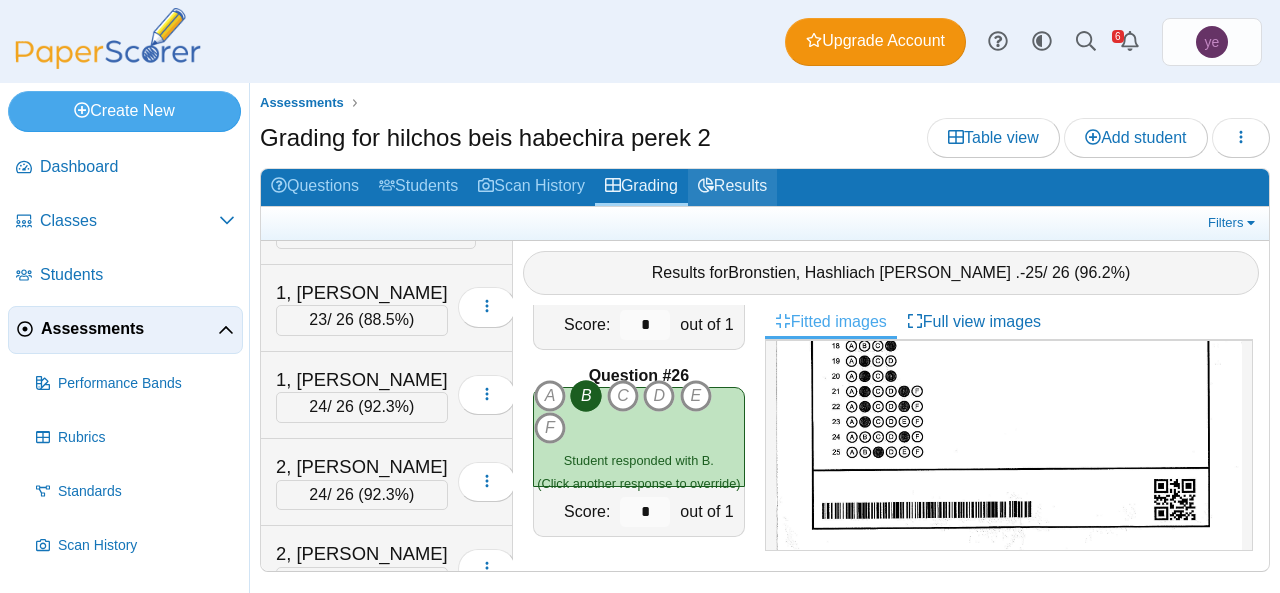 click 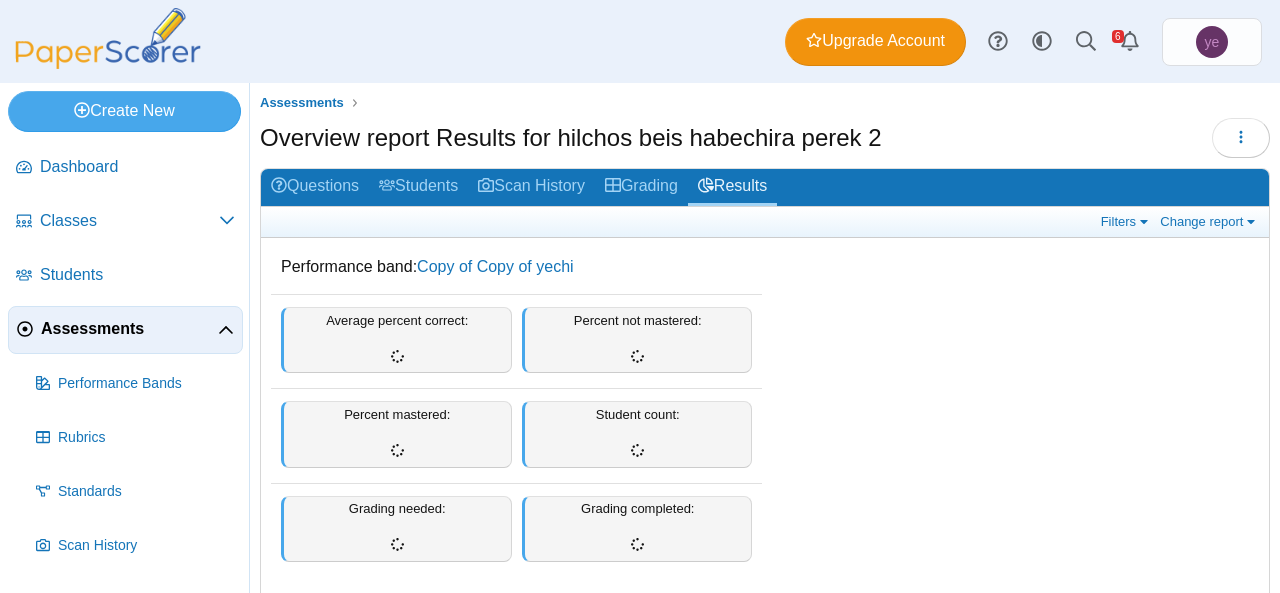scroll, scrollTop: 0, scrollLeft: 0, axis: both 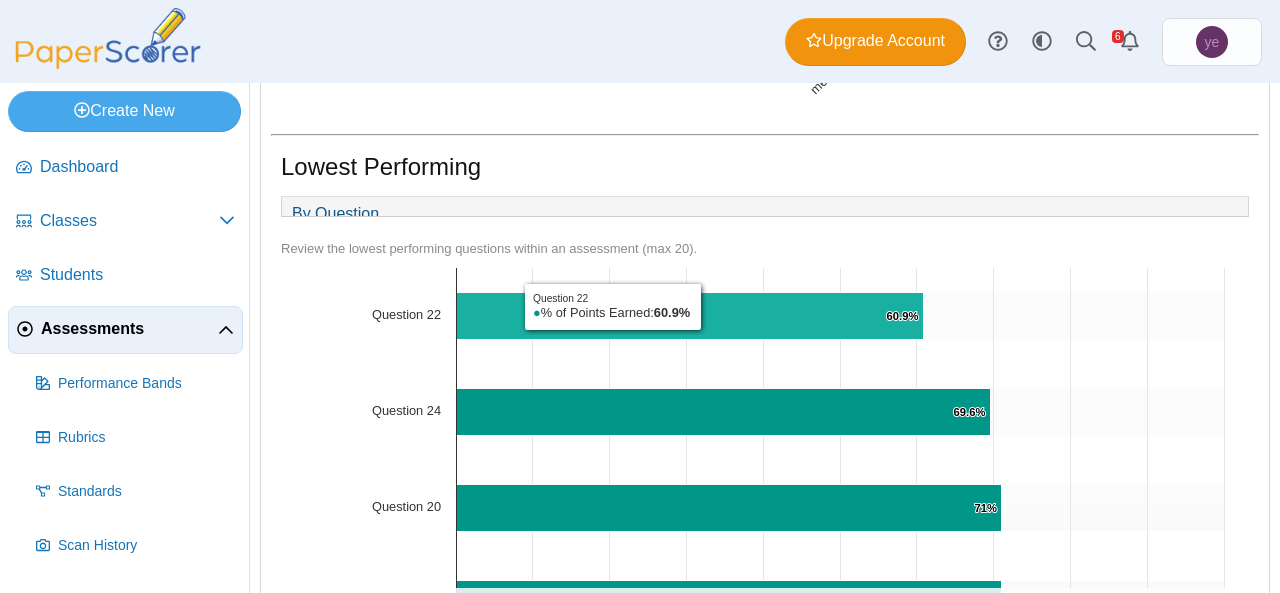 click 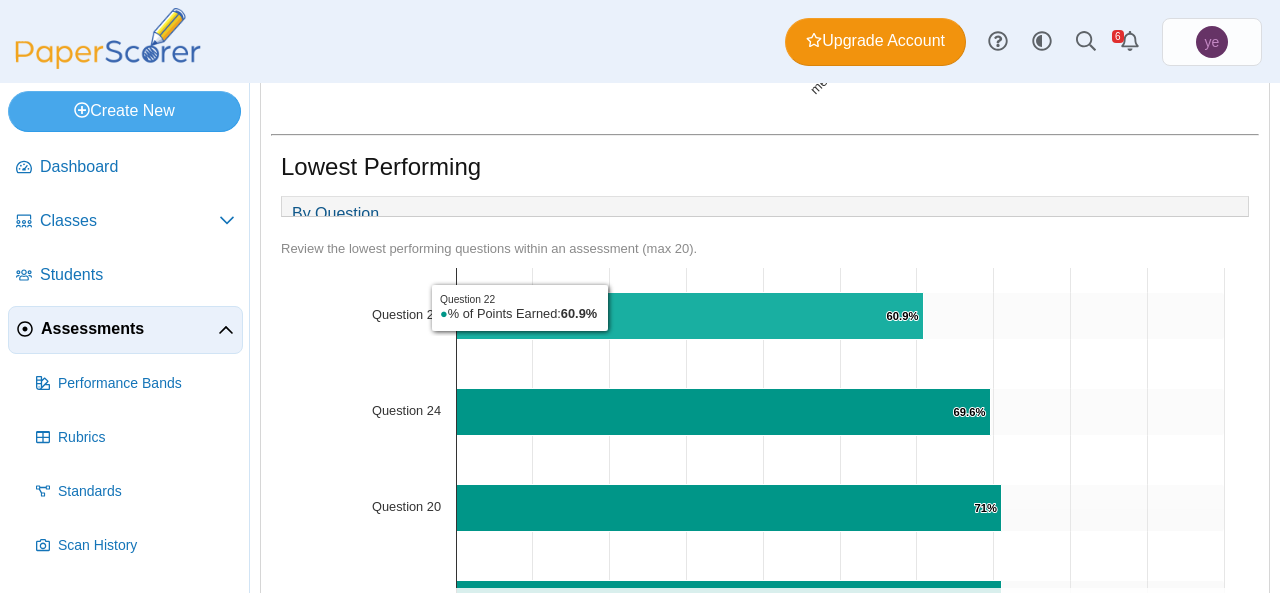 drag, startPoint x: 831, startPoint y: 332, endPoint x: 614, endPoint y: 318, distance: 217.45114 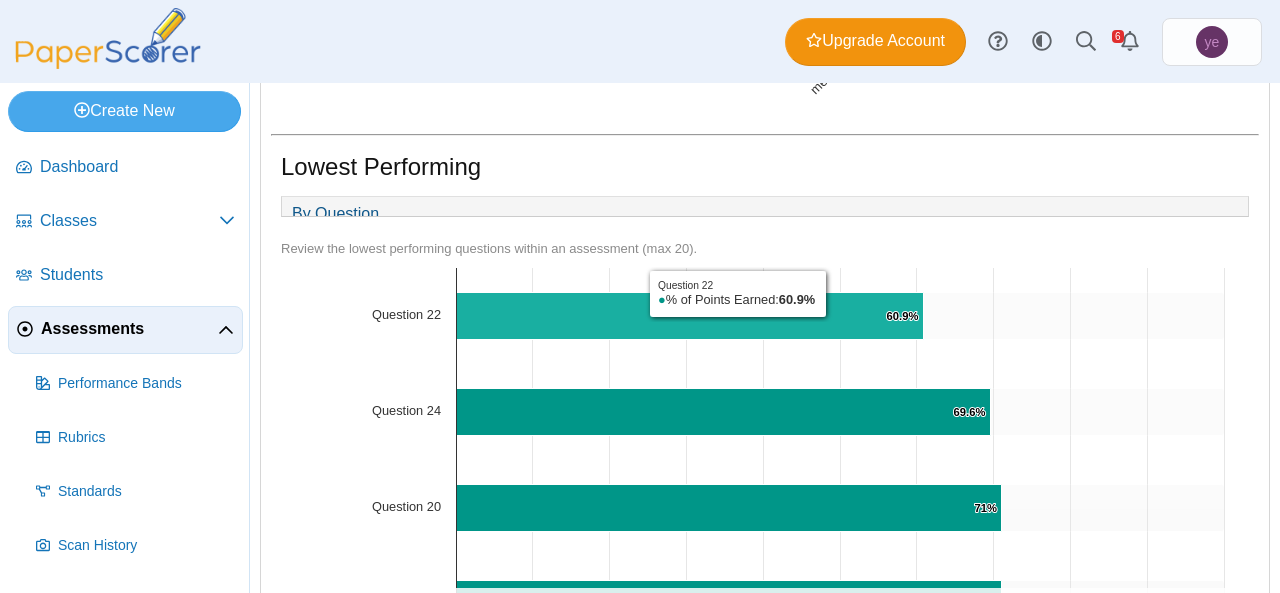 drag, startPoint x: 502, startPoint y: 324, endPoint x: 908, endPoint y: 285, distance: 407.86887 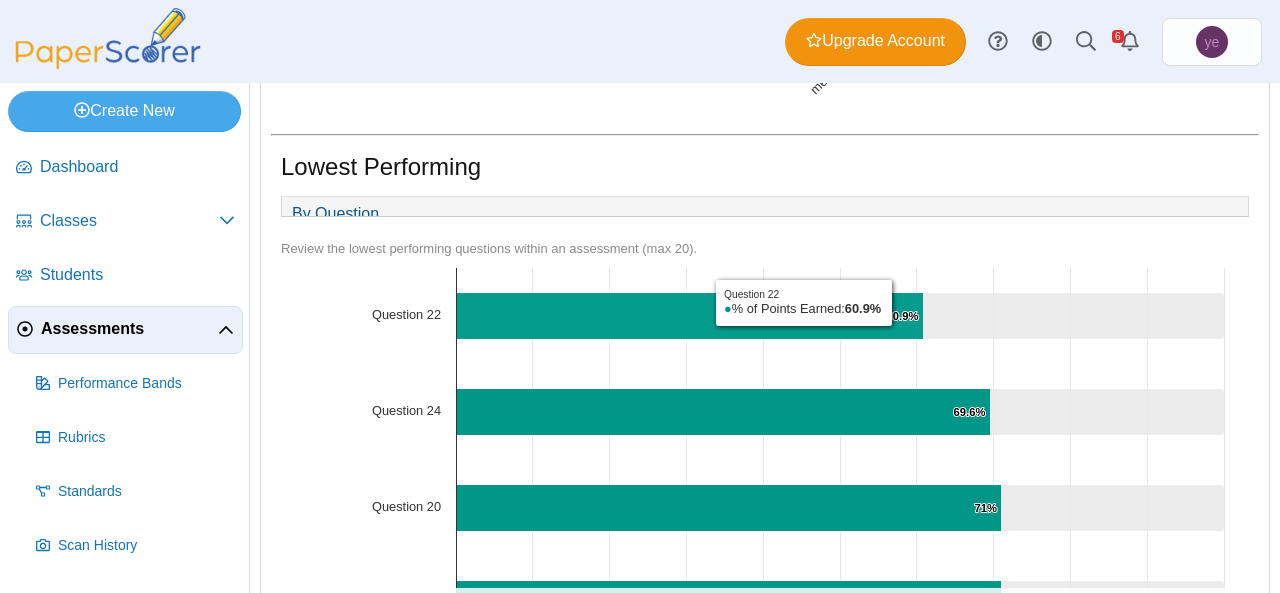 click on "60.9% ​ 60.9%" 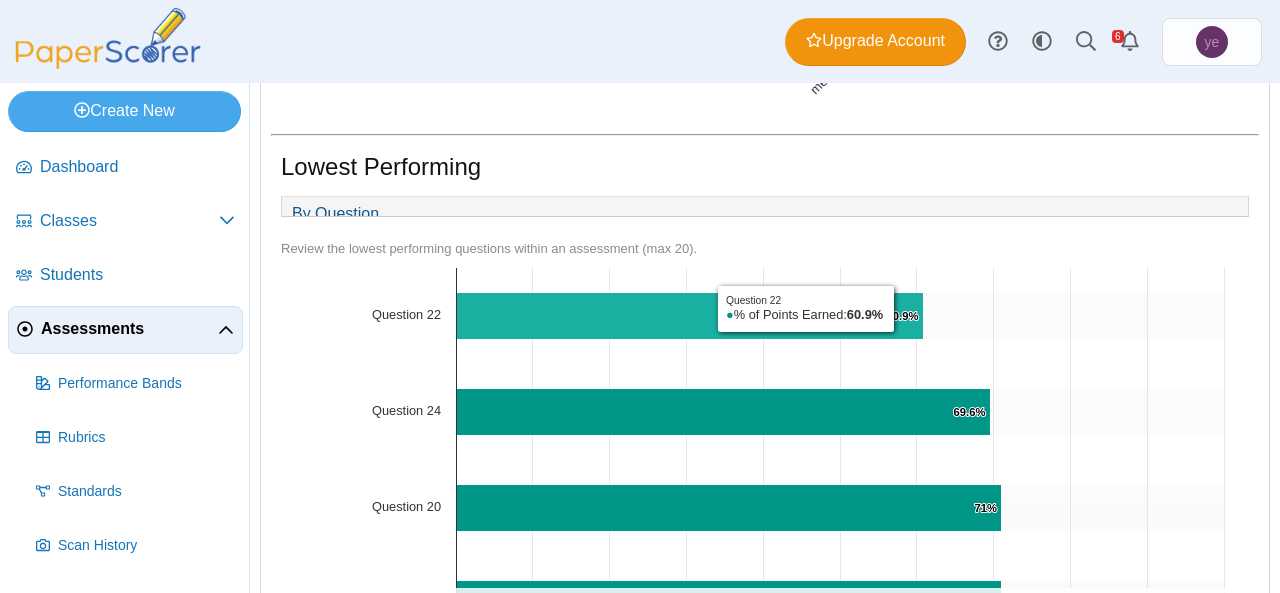 click on "60.9% ​ 60.9%" 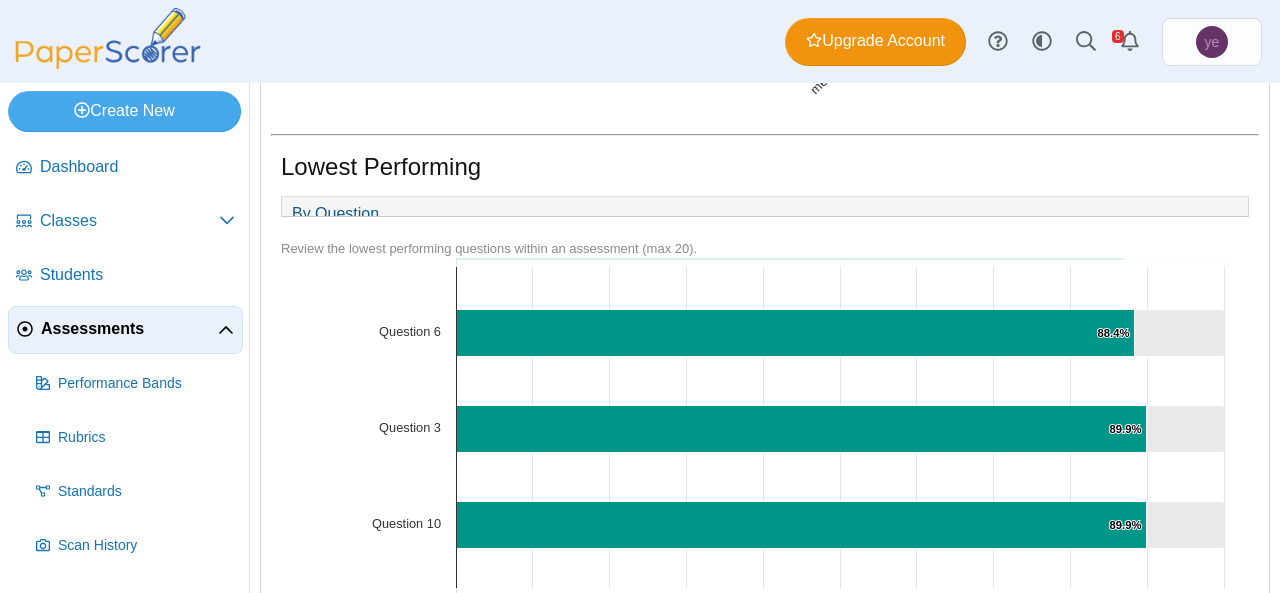scroll, scrollTop: 1600, scrollLeft: 0, axis: vertical 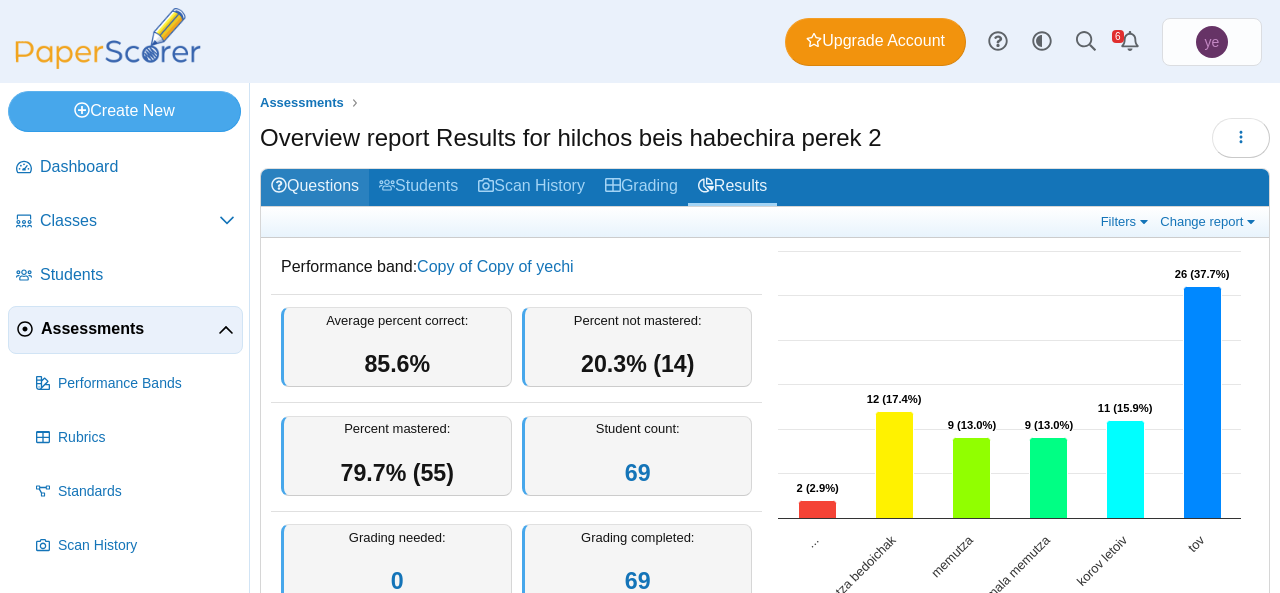 click on "Questions" at bounding box center [315, 187] 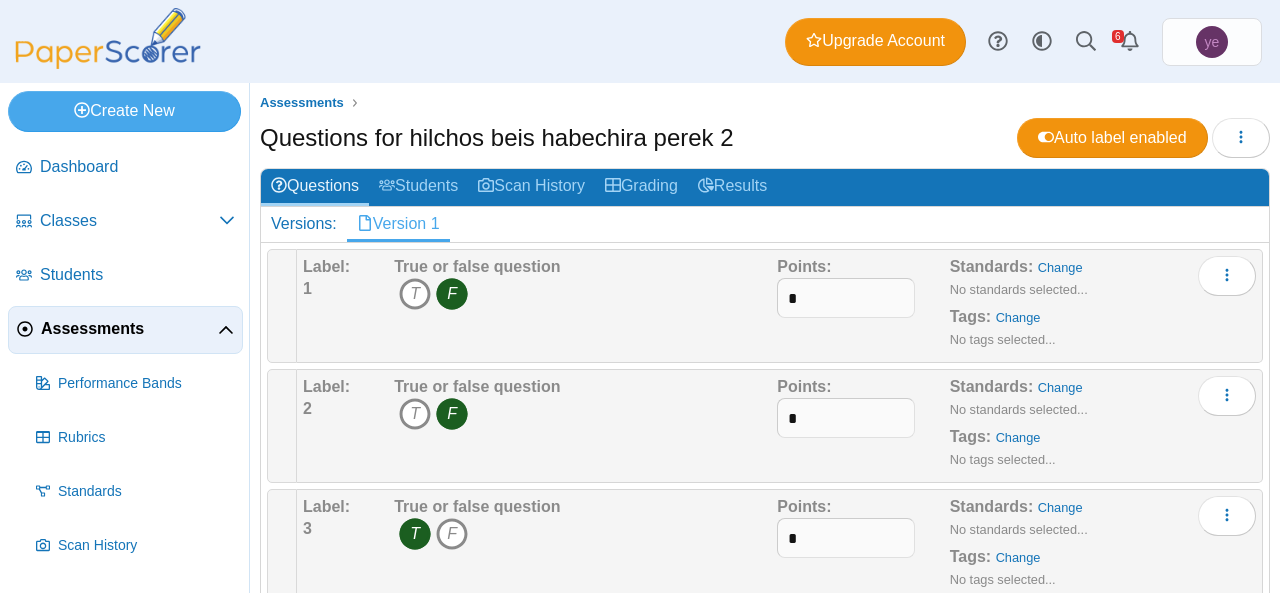 scroll, scrollTop: 0, scrollLeft: 0, axis: both 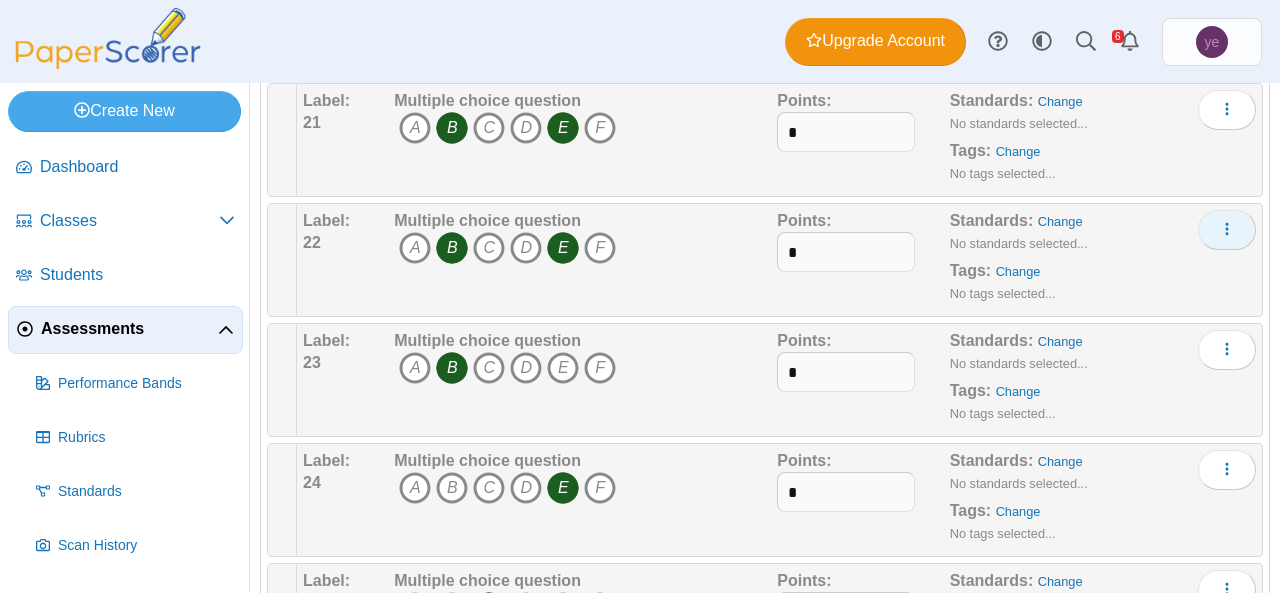 click at bounding box center (1227, 230) 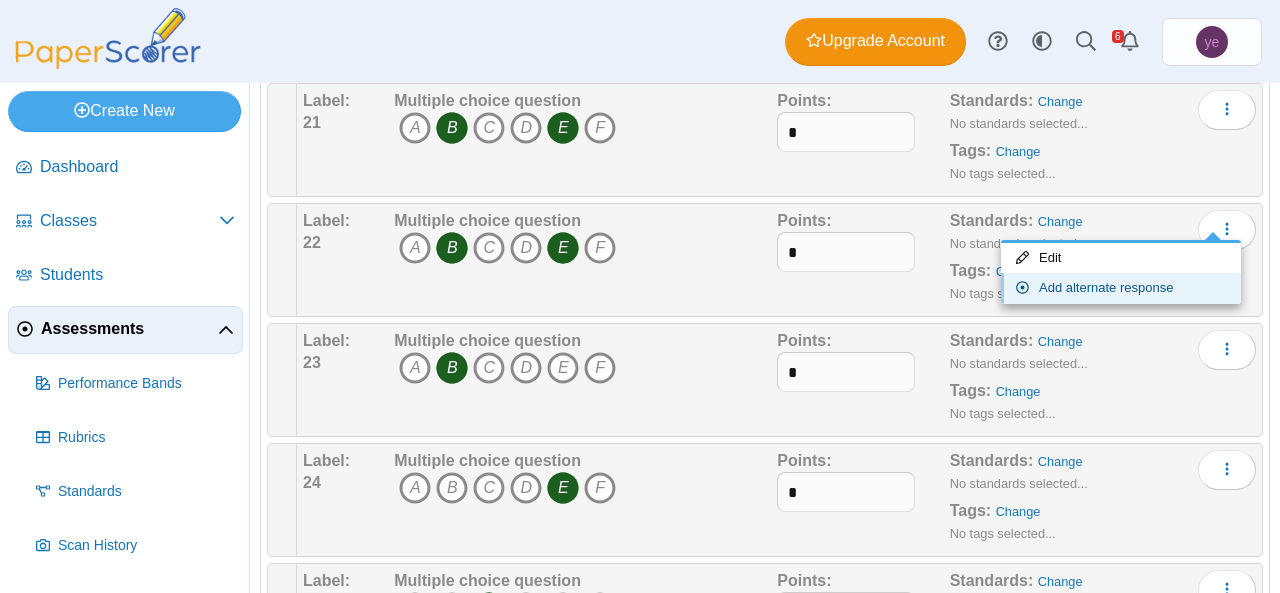 click on "Add alternate response" at bounding box center (1121, 288) 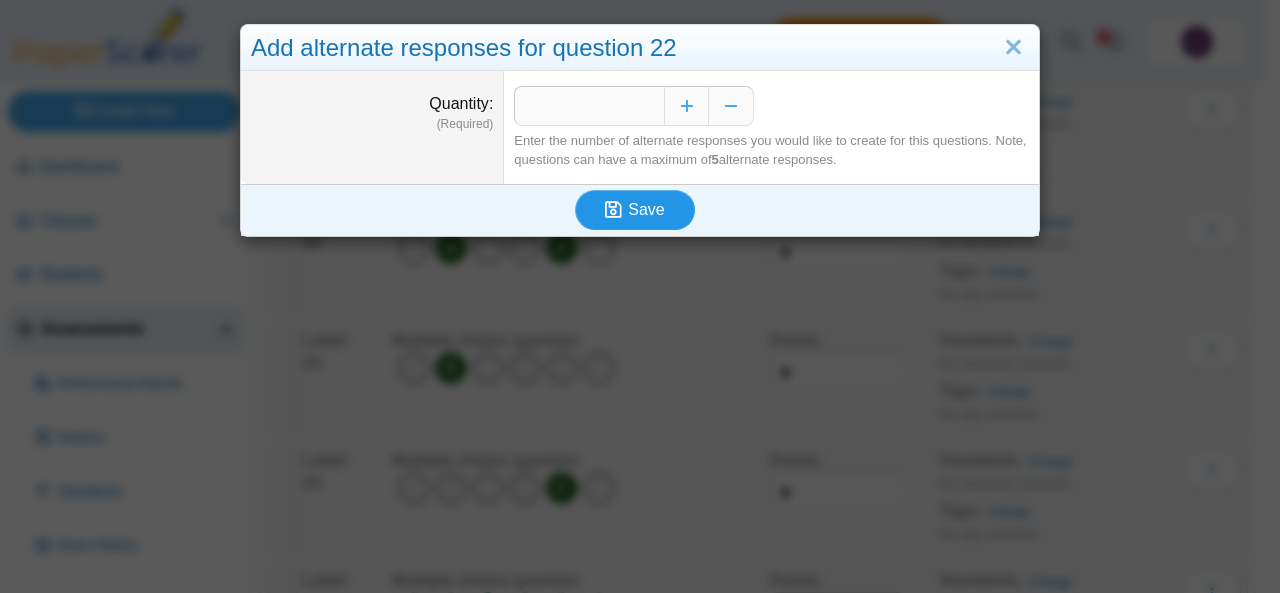 click on "Save" at bounding box center (635, 210) 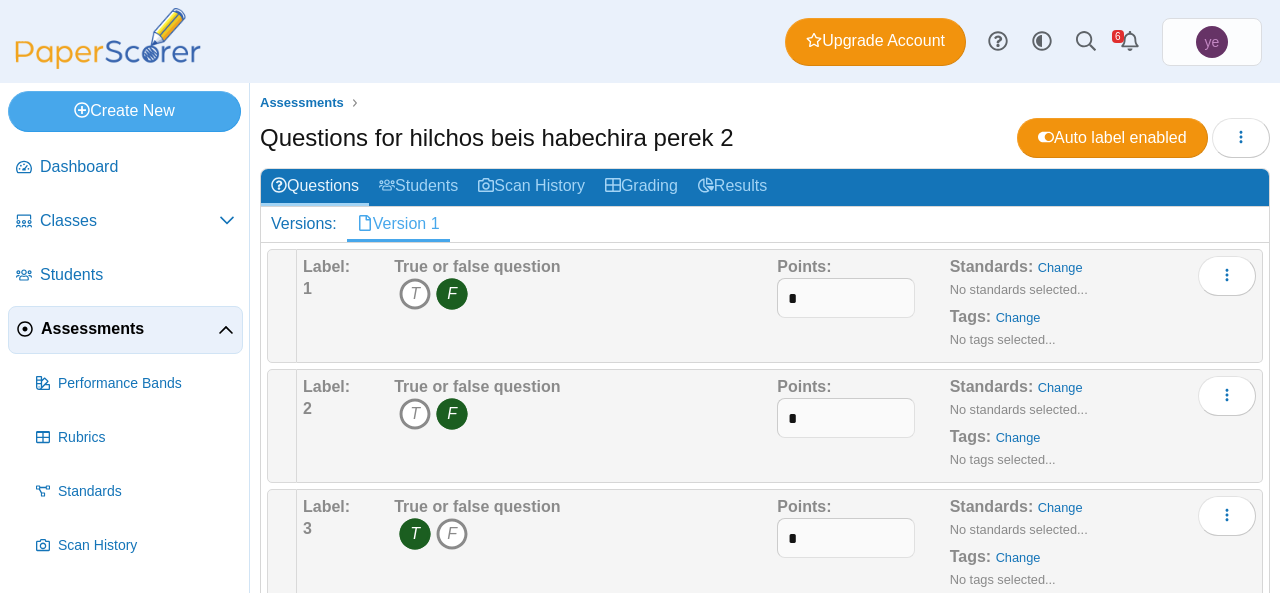 scroll, scrollTop: 0, scrollLeft: 0, axis: both 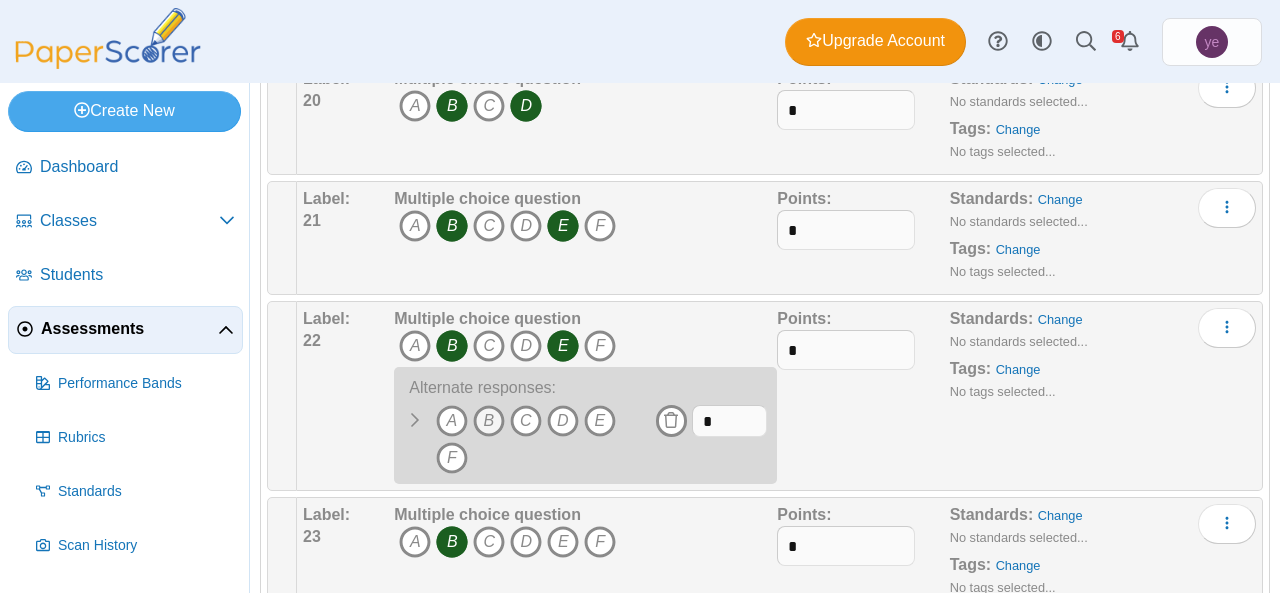 click on "B" at bounding box center [489, 421] 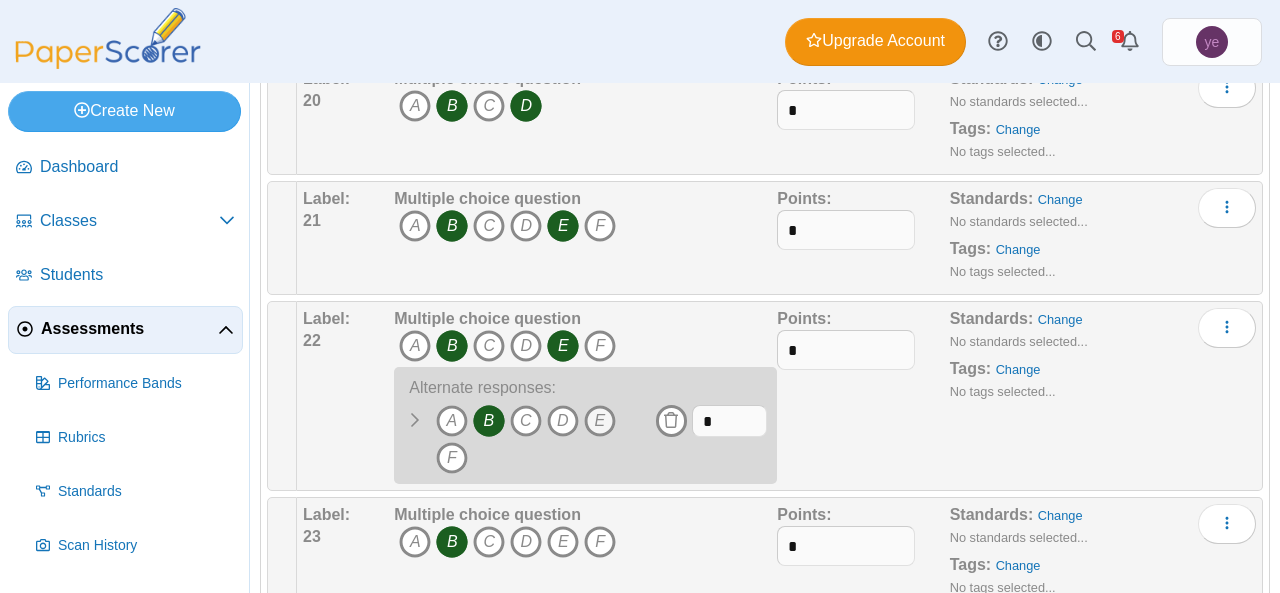 click on "E" at bounding box center [600, 421] 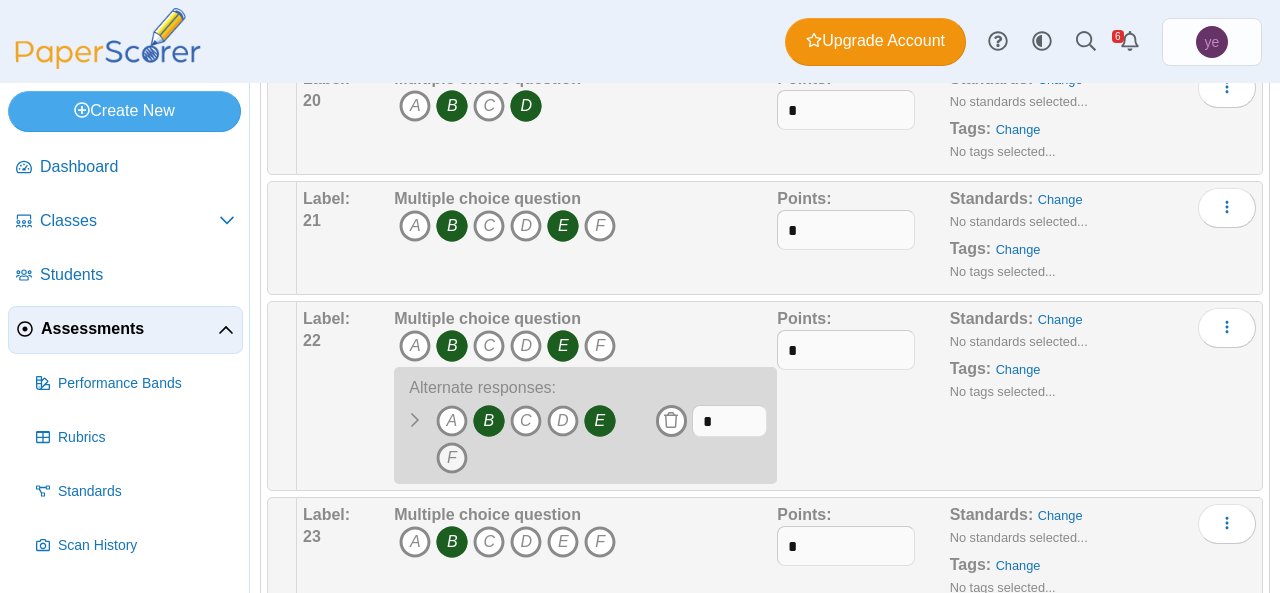click on "F" at bounding box center (452, 458) 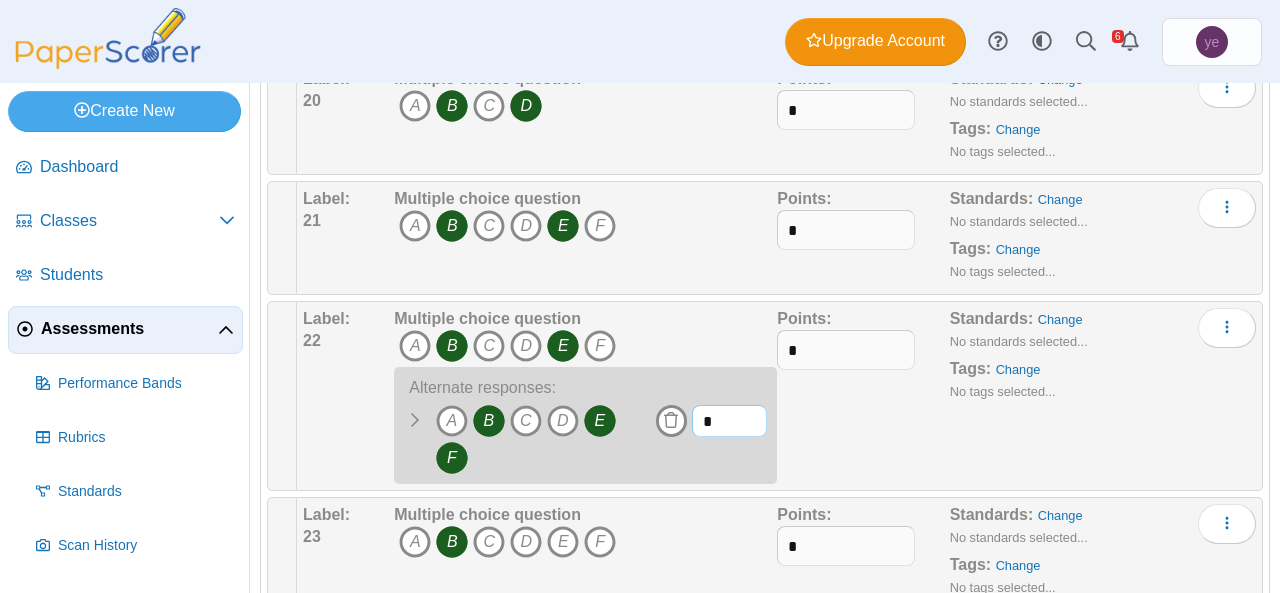 click on "*" at bounding box center [729, 421] 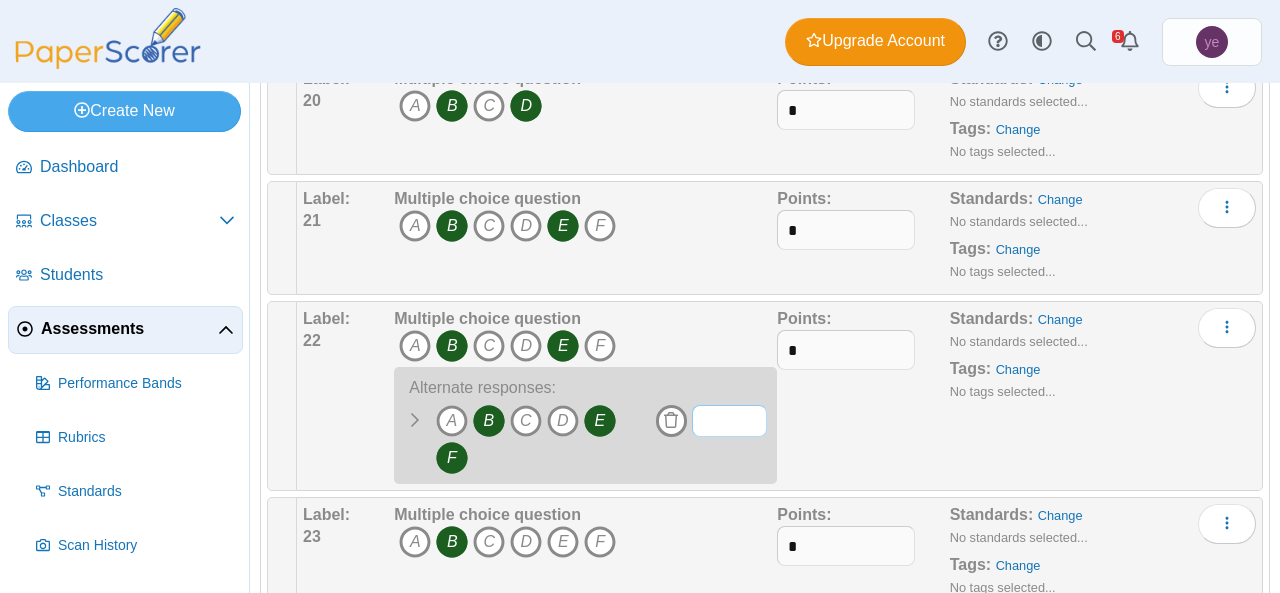 type on "*" 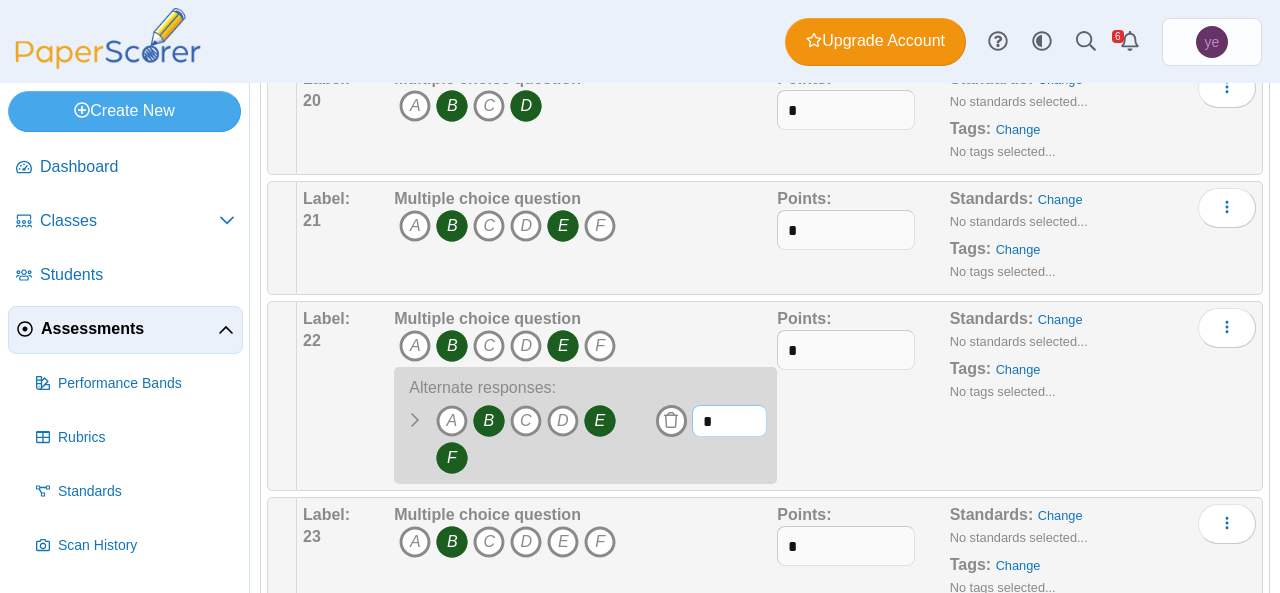click on "*" at bounding box center [729, 421] 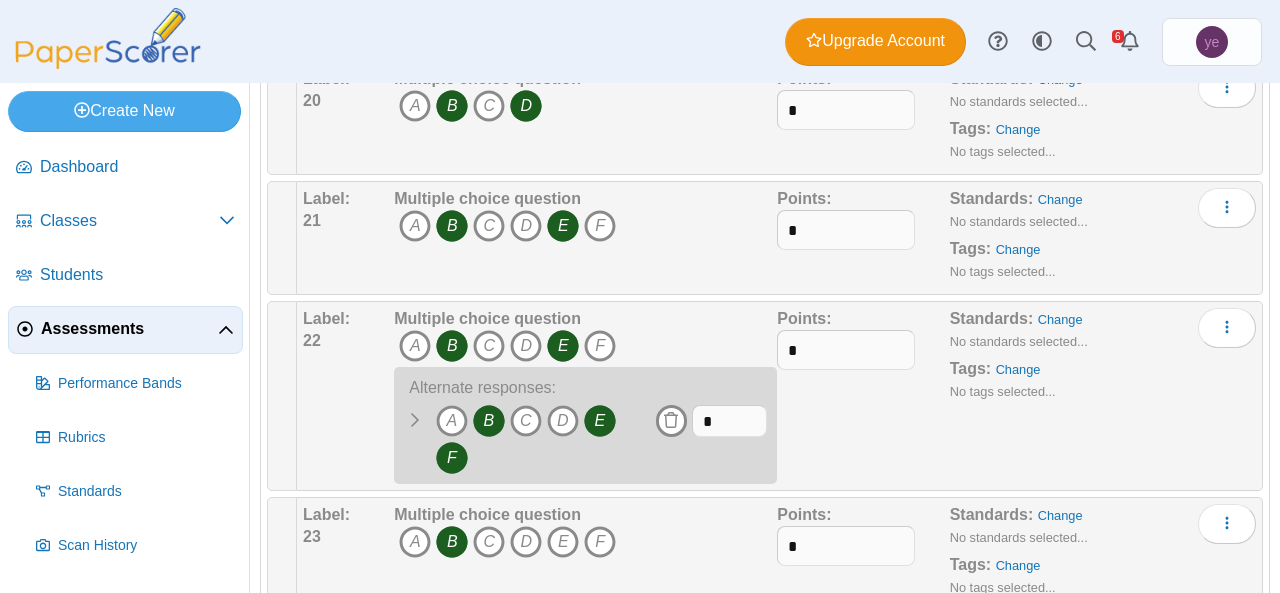 click on "Points:" at bounding box center [804, 318] 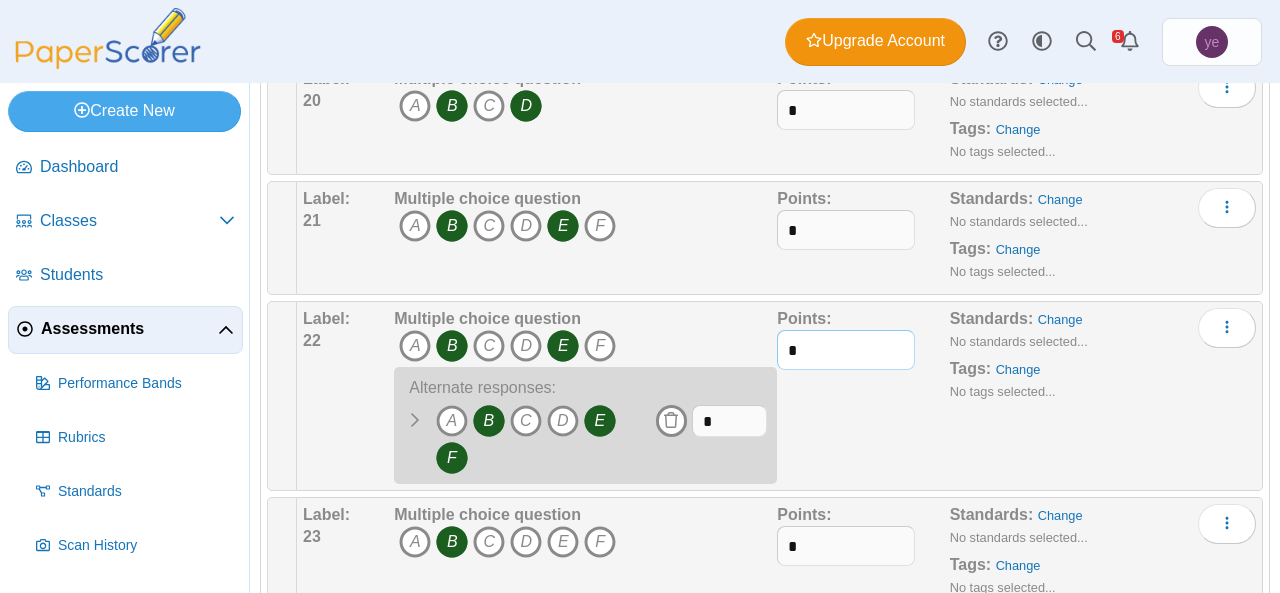 click on "*" at bounding box center [846, 350] 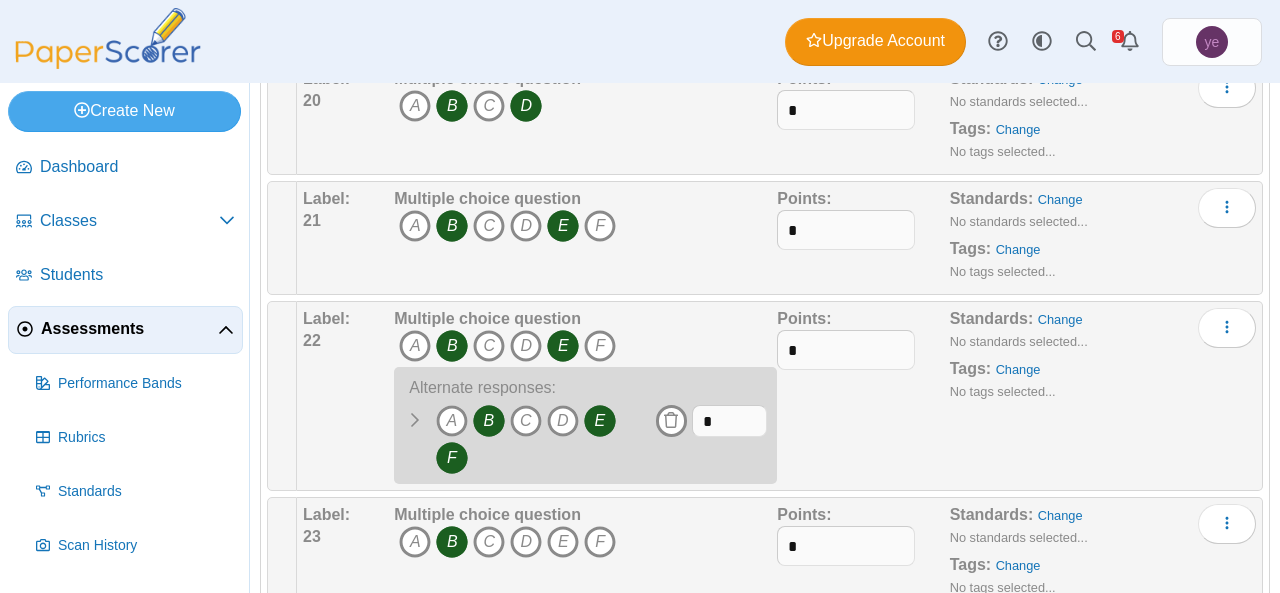 click at bounding box center (415, 421) 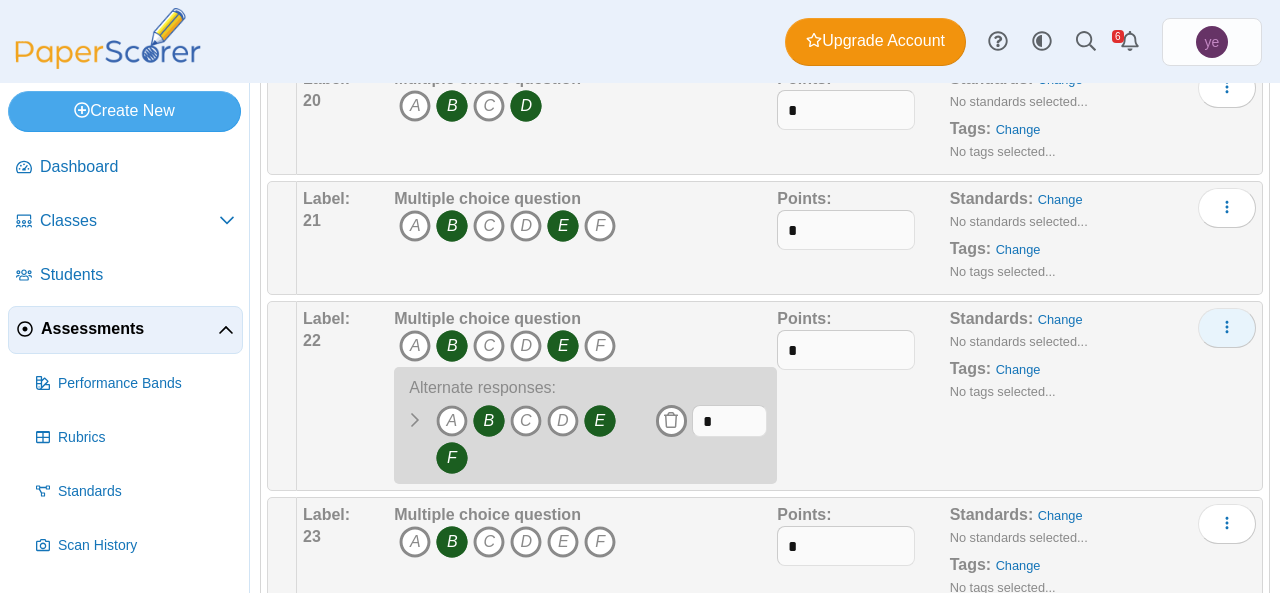 click 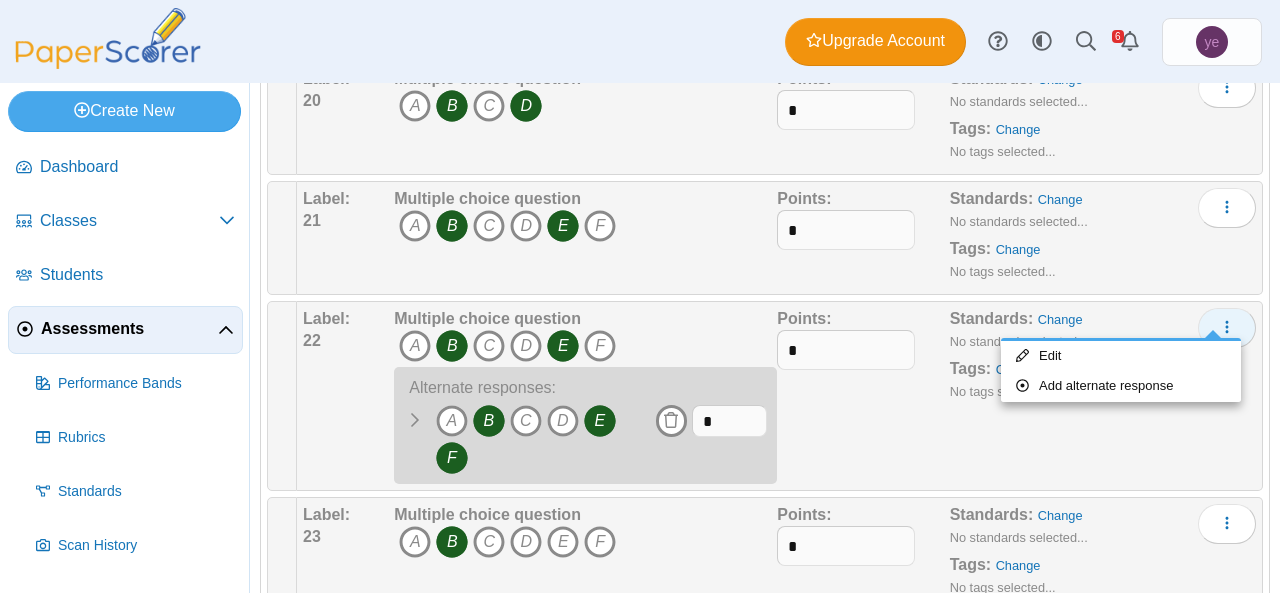 click 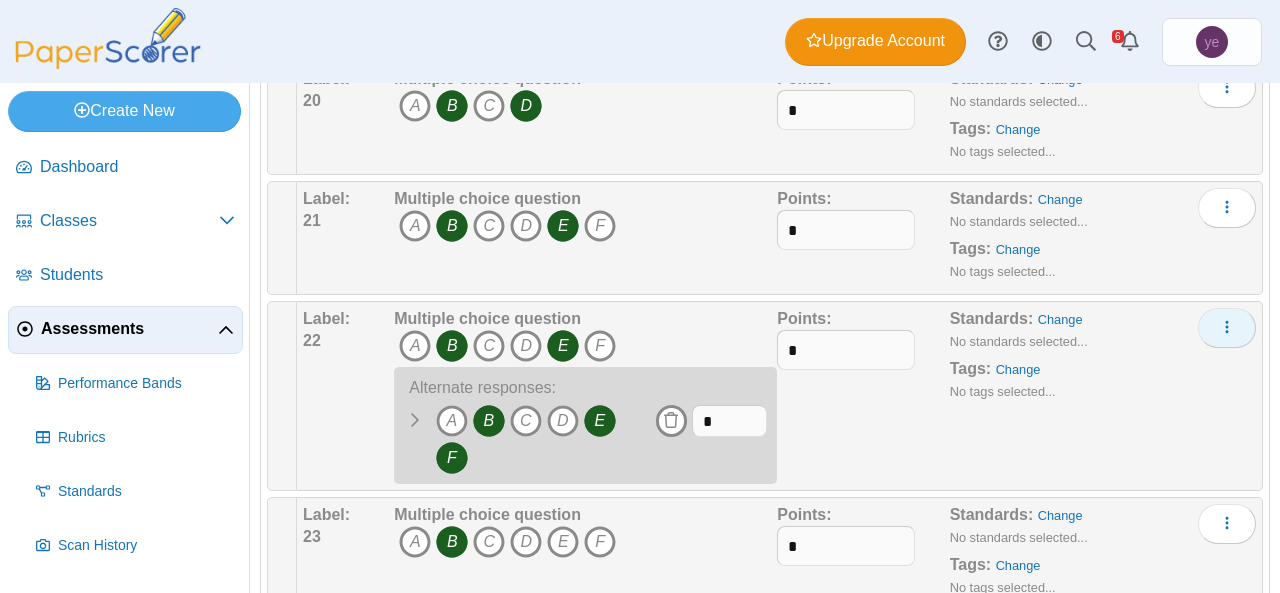 scroll, scrollTop: 2500, scrollLeft: 0, axis: vertical 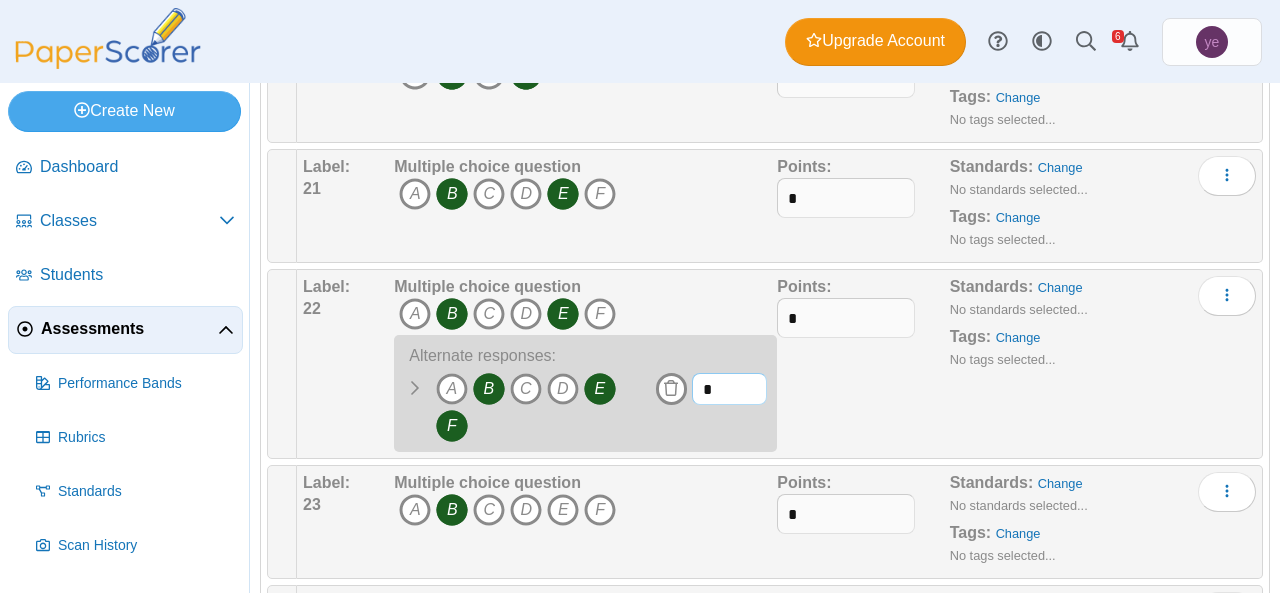 click on "*" at bounding box center (729, 389) 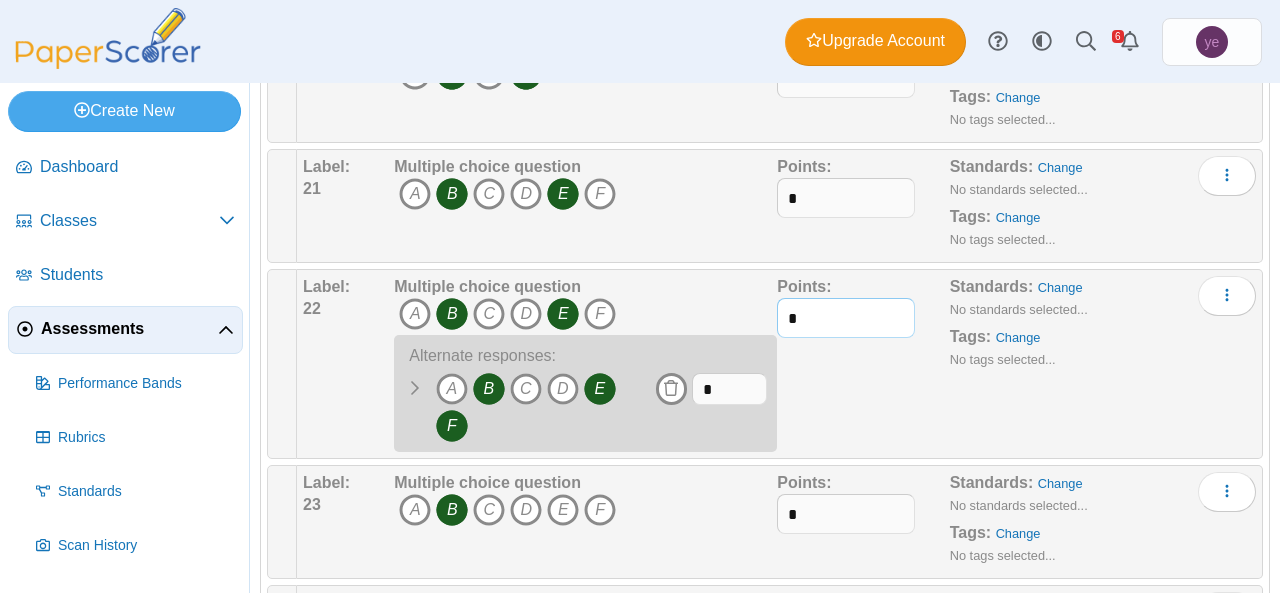 click on "*" at bounding box center [846, 318] 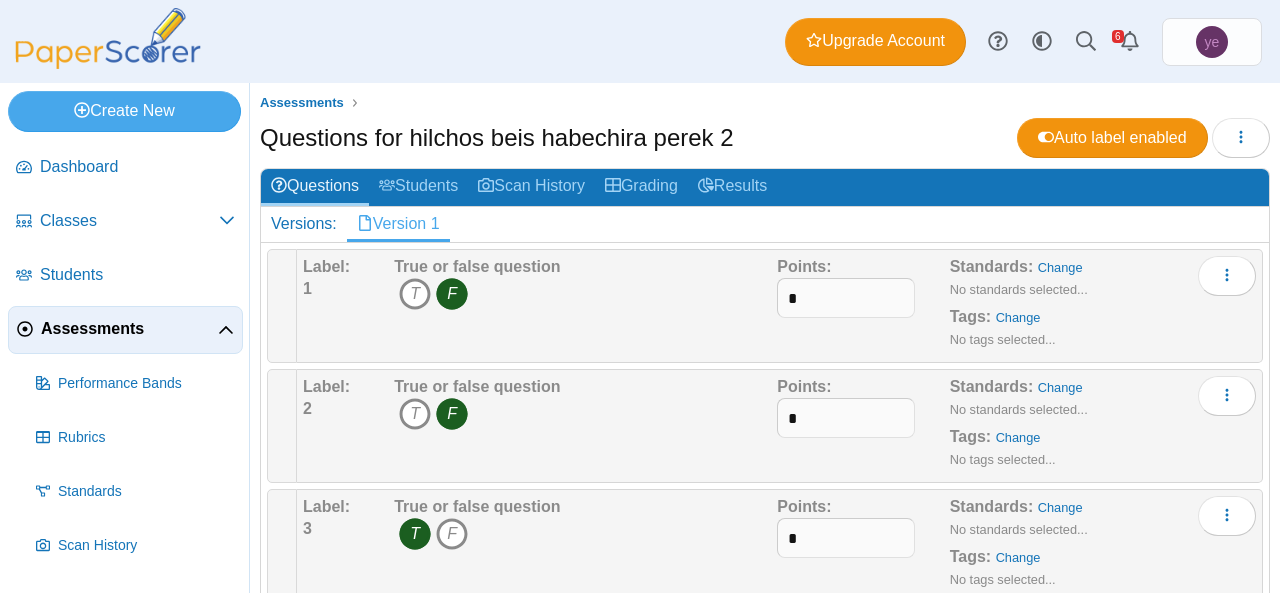 scroll, scrollTop: 0, scrollLeft: 0, axis: both 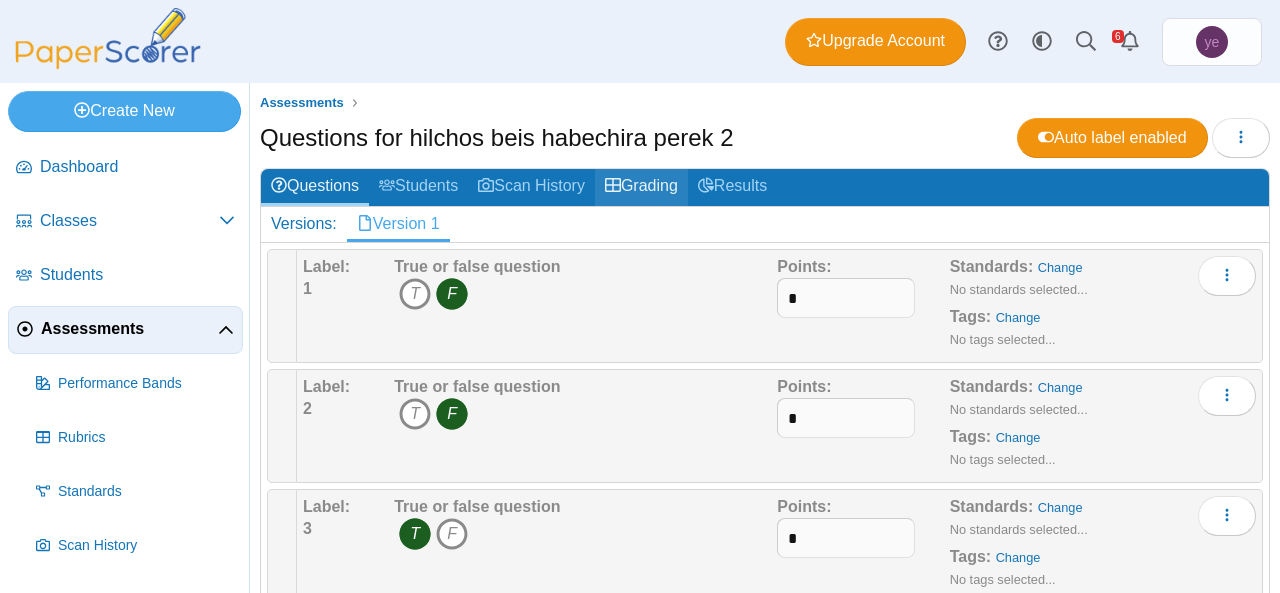 click on "Grading" at bounding box center (641, 187) 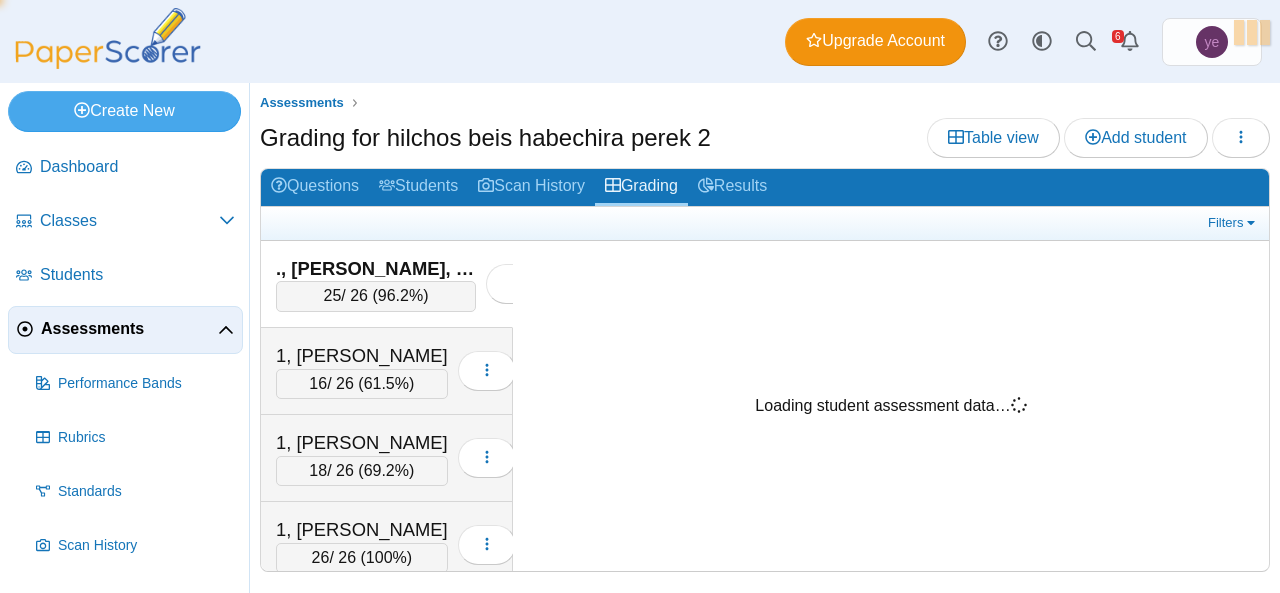 scroll, scrollTop: 0, scrollLeft: 0, axis: both 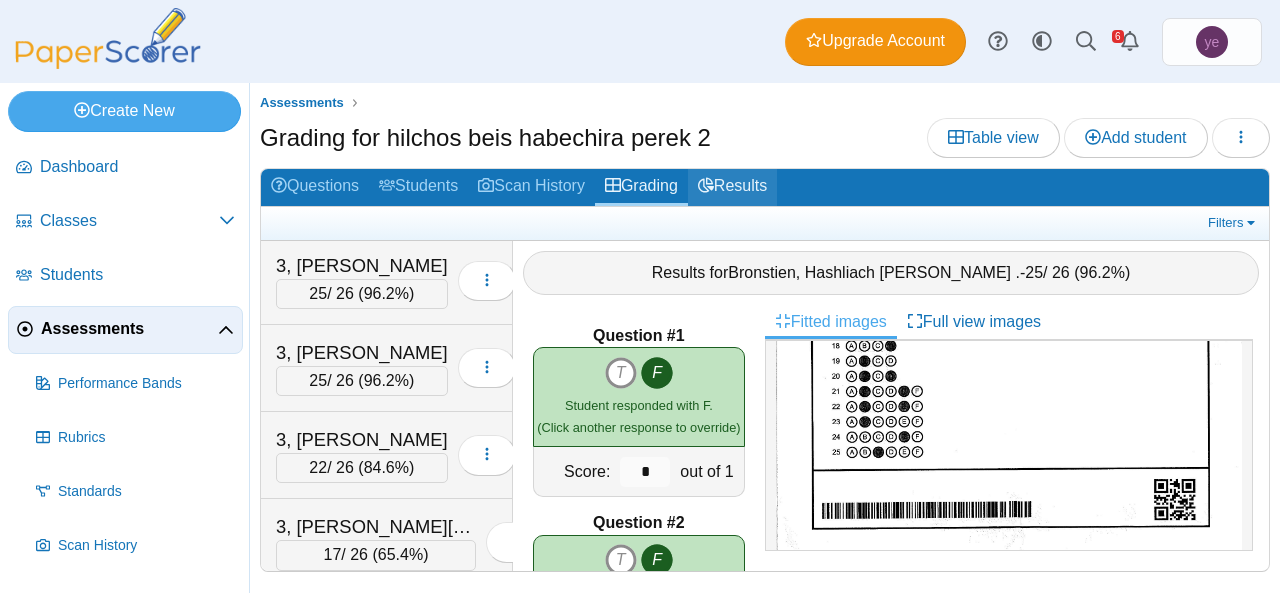 click 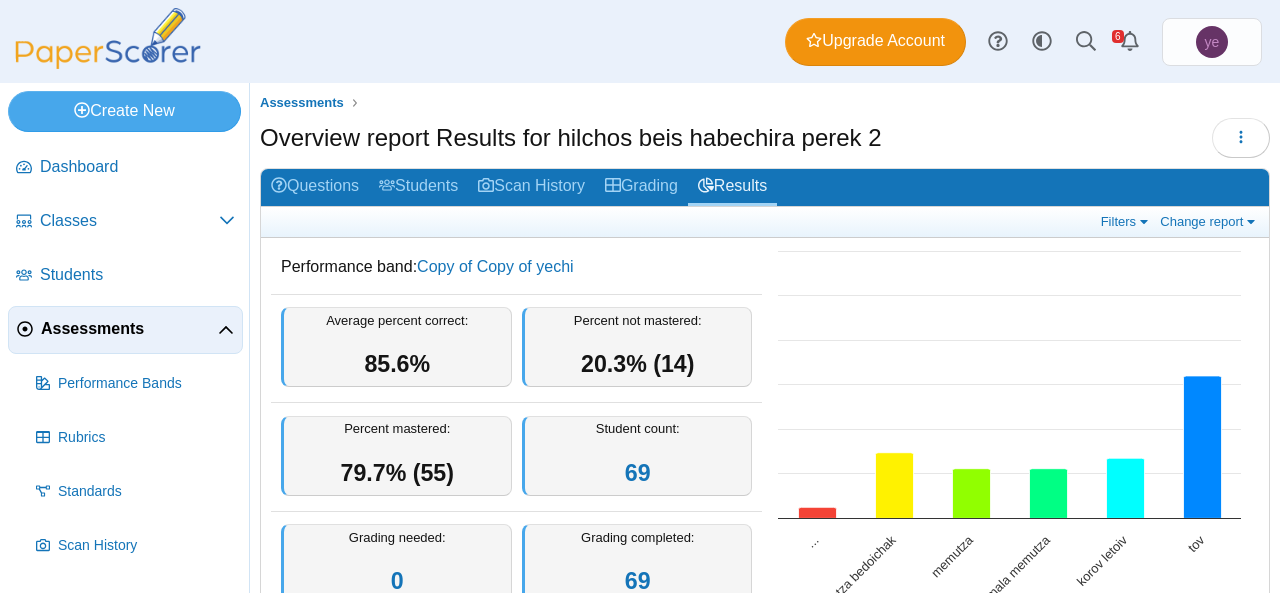 scroll, scrollTop: 0, scrollLeft: 0, axis: both 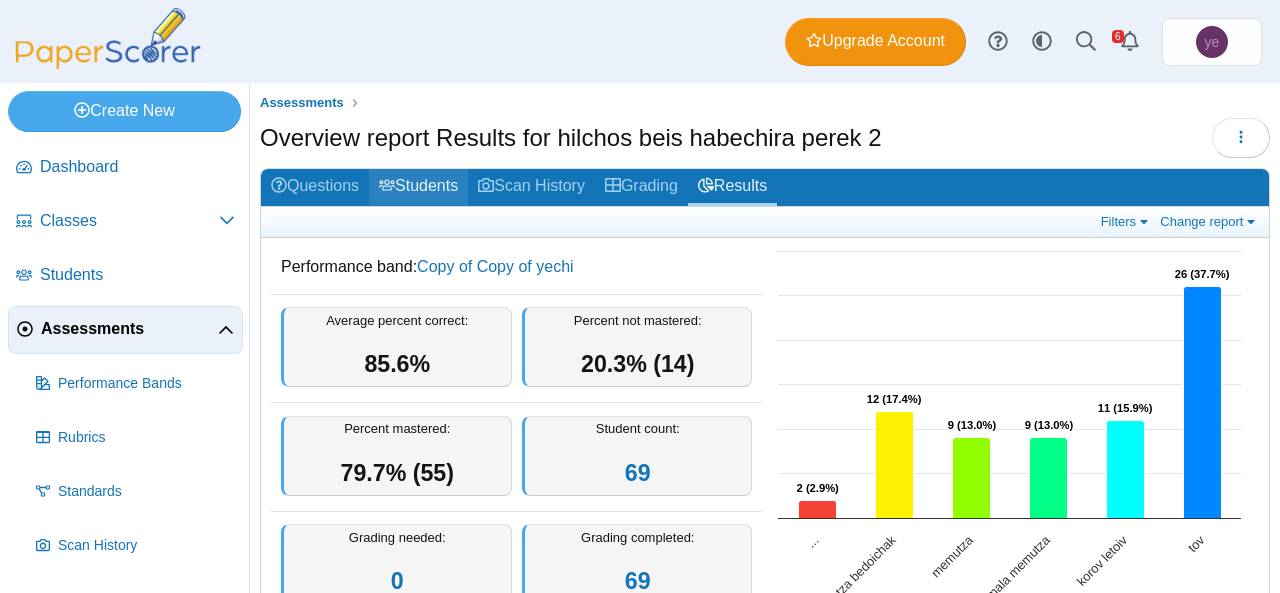 click on "Students" at bounding box center [418, 187] 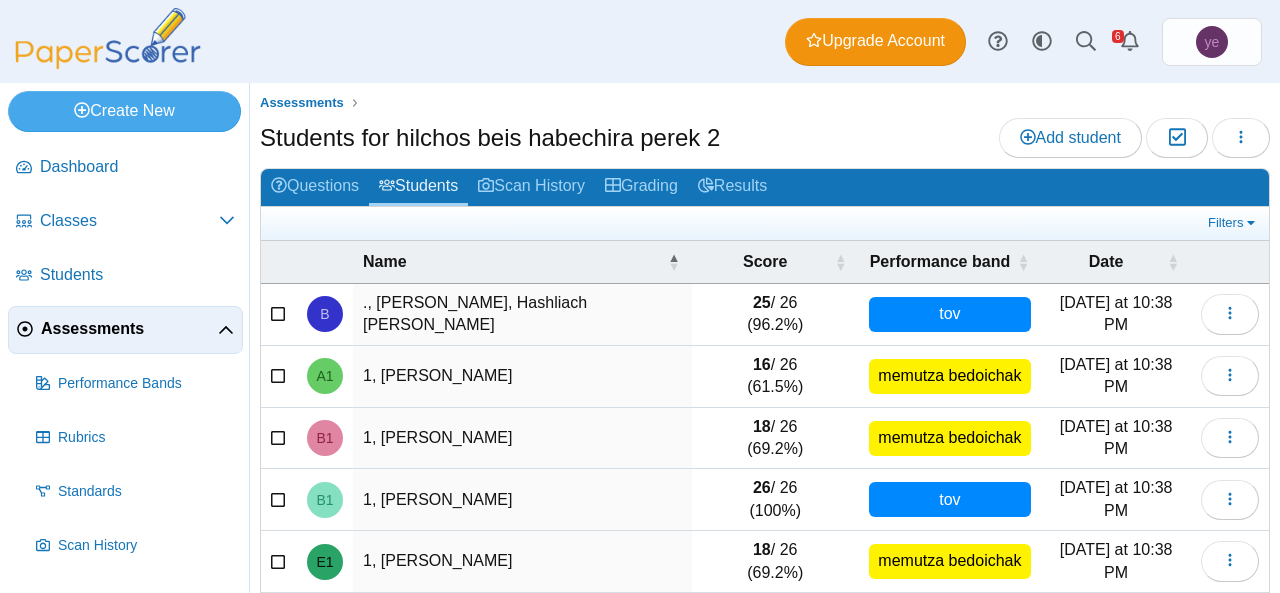 scroll, scrollTop: 0, scrollLeft: 0, axis: both 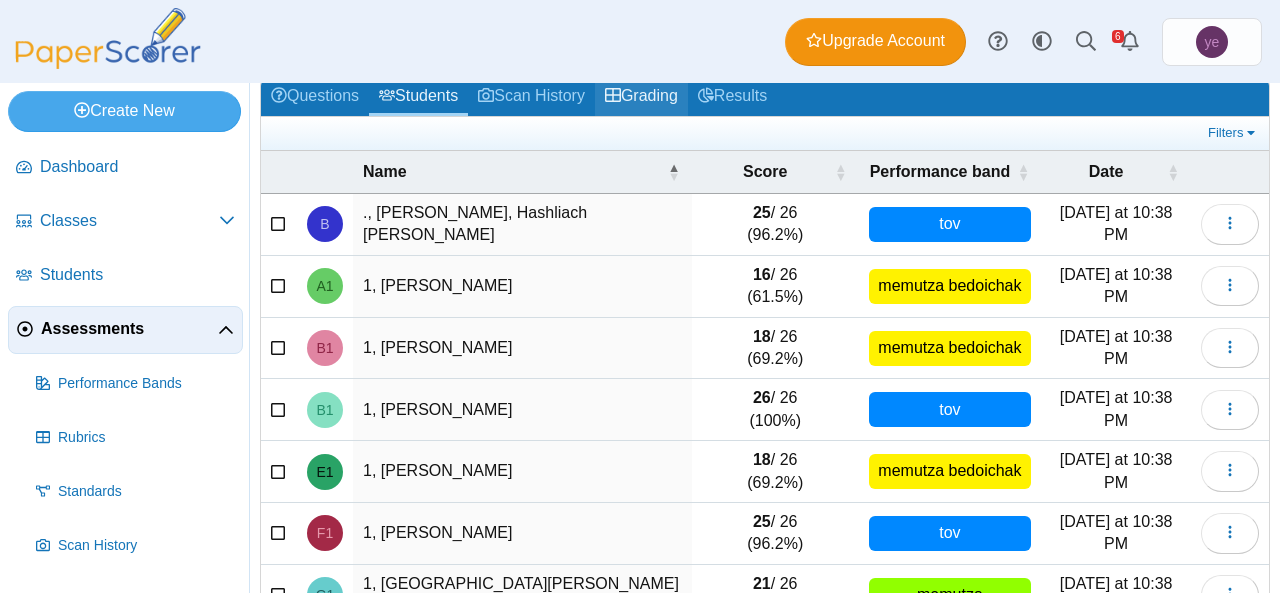 click on "Grading" at bounding box center [641, 97] 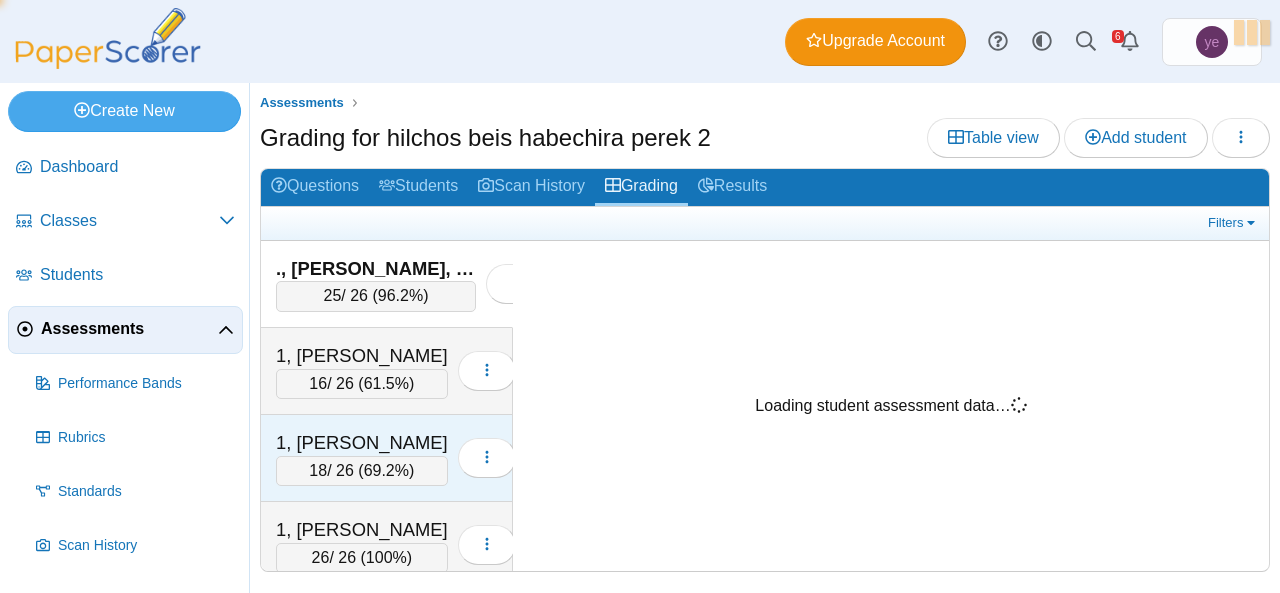 scroll, scrollTop: 0, scrollLeft: 0, axis: both 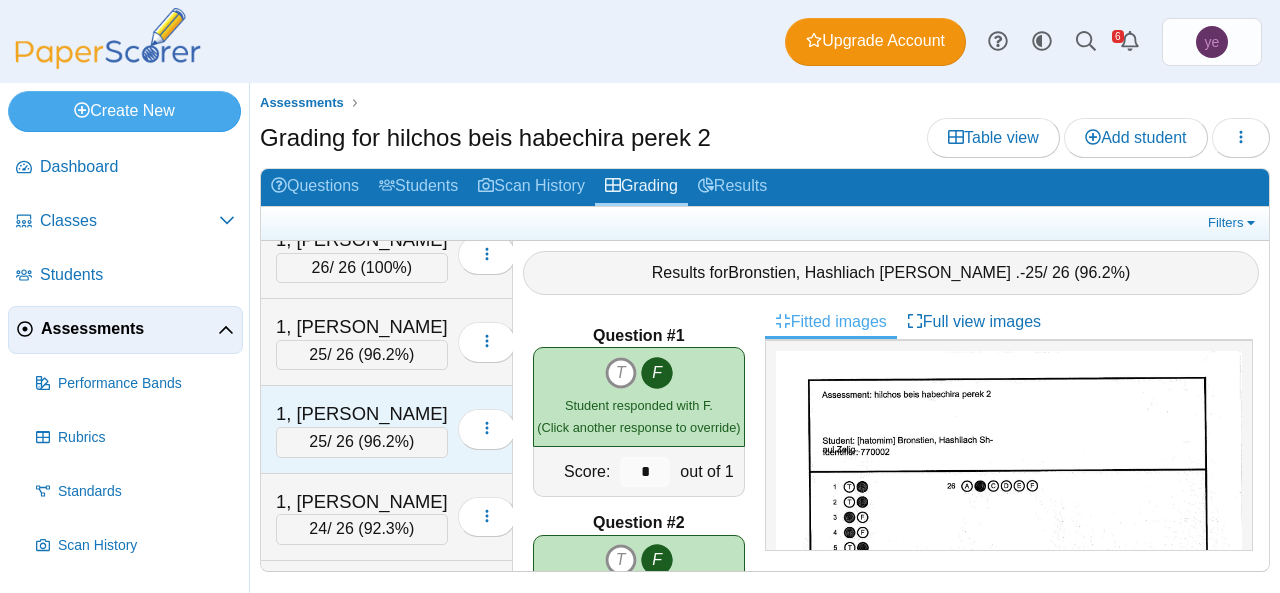 click on "1, Rendler, Mendel
25  / 26
( 96.2% )
Loading…" at bounding box center [387, 429] 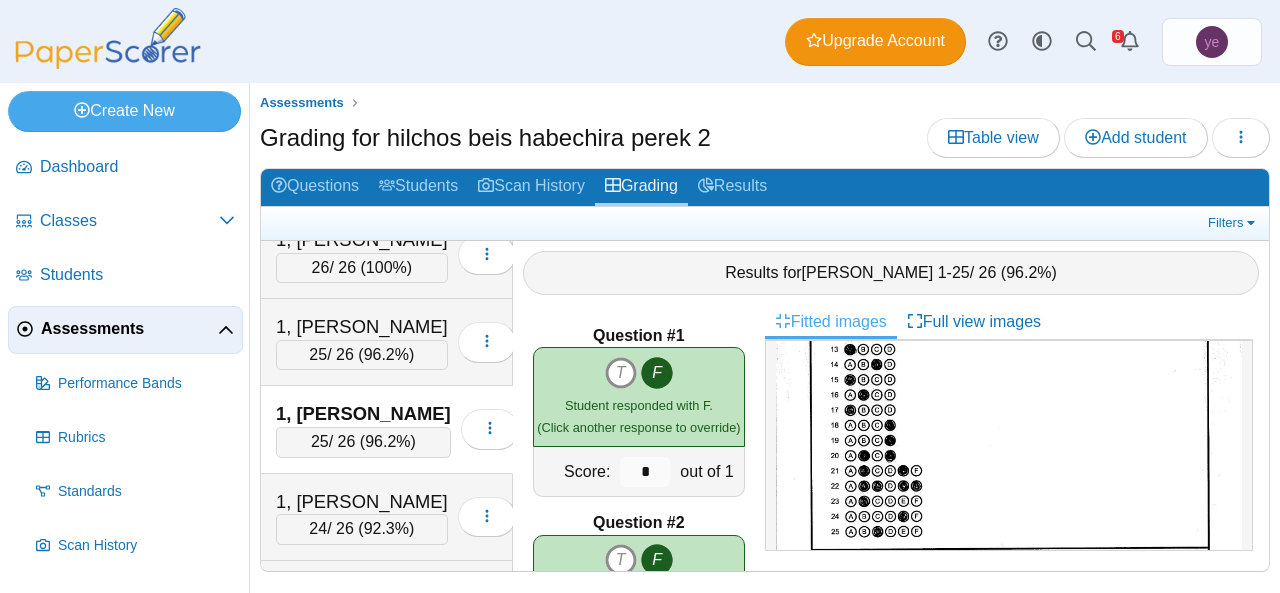 scroll, scrollTop: 320, scrollLeft: 0, axis: vertical 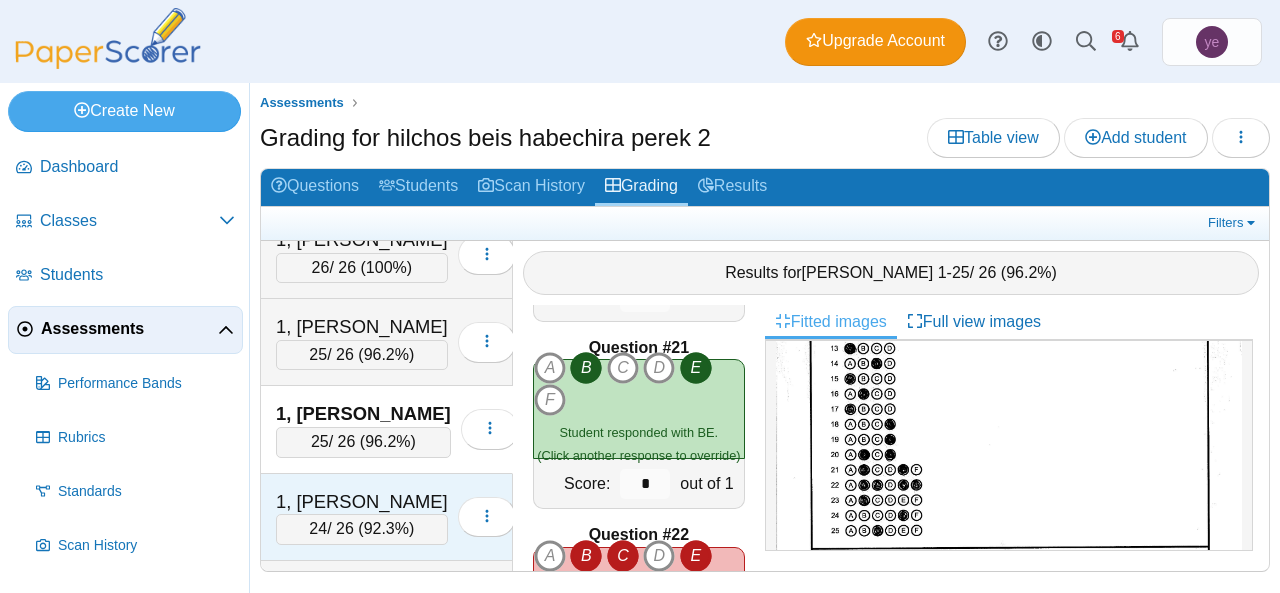 click on "92.3%" at bounding box center (386, 528) 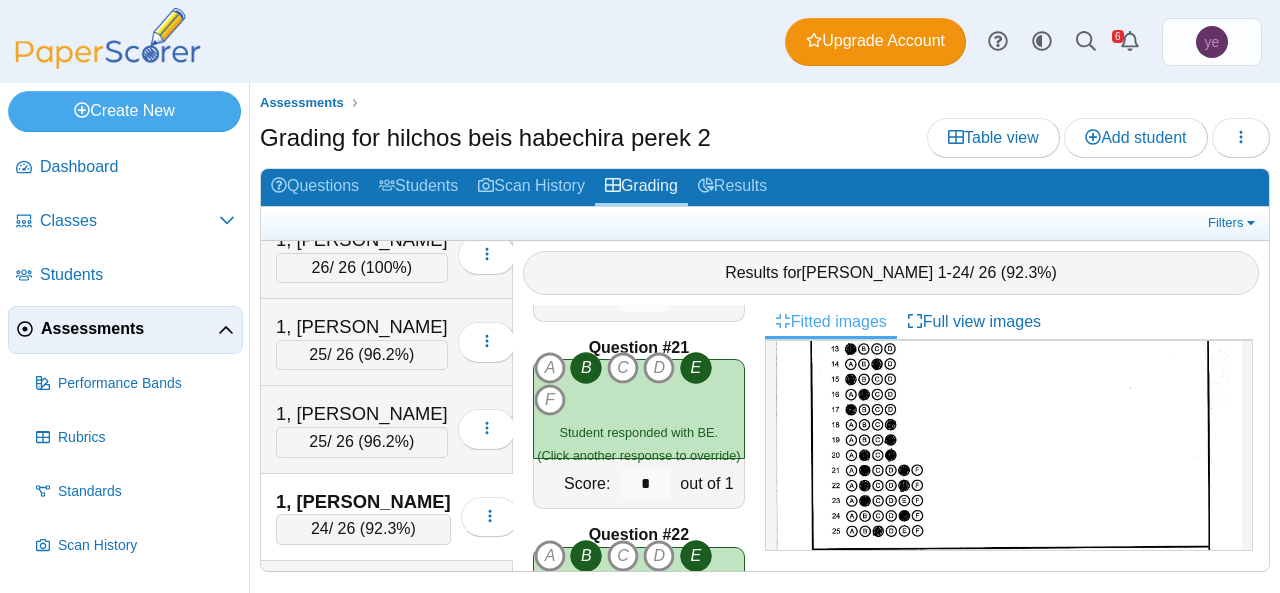 scroll, scrollTop: 0, scrollLeft: 0, axis: both 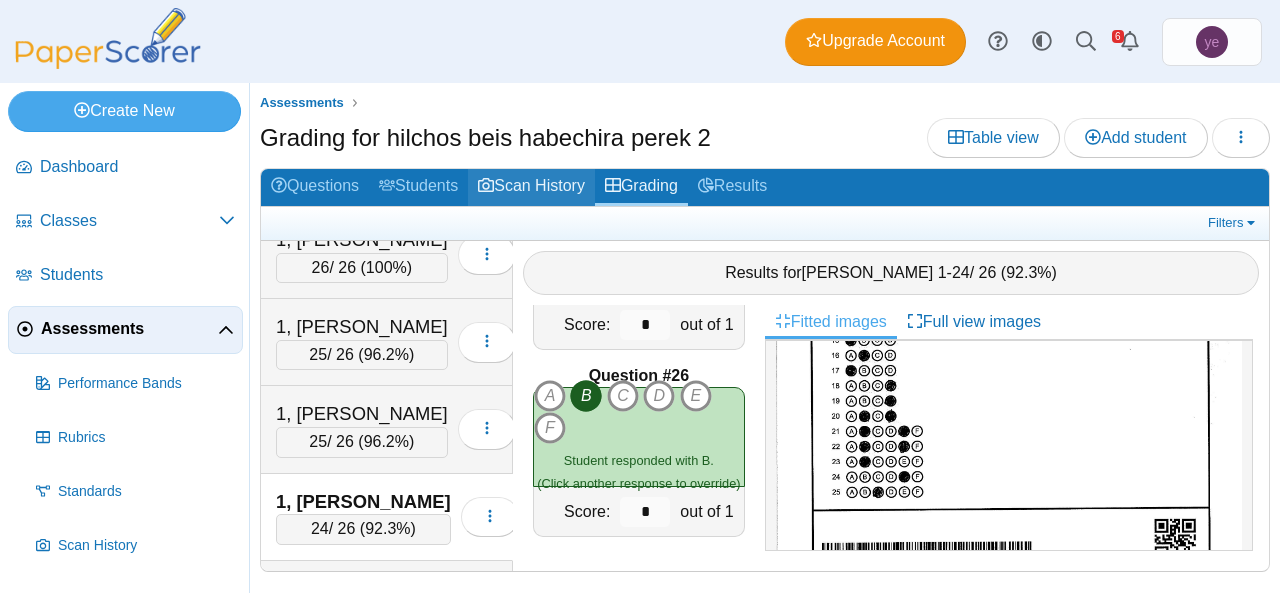 click on "Scan History" at bounding box center (531, 187) 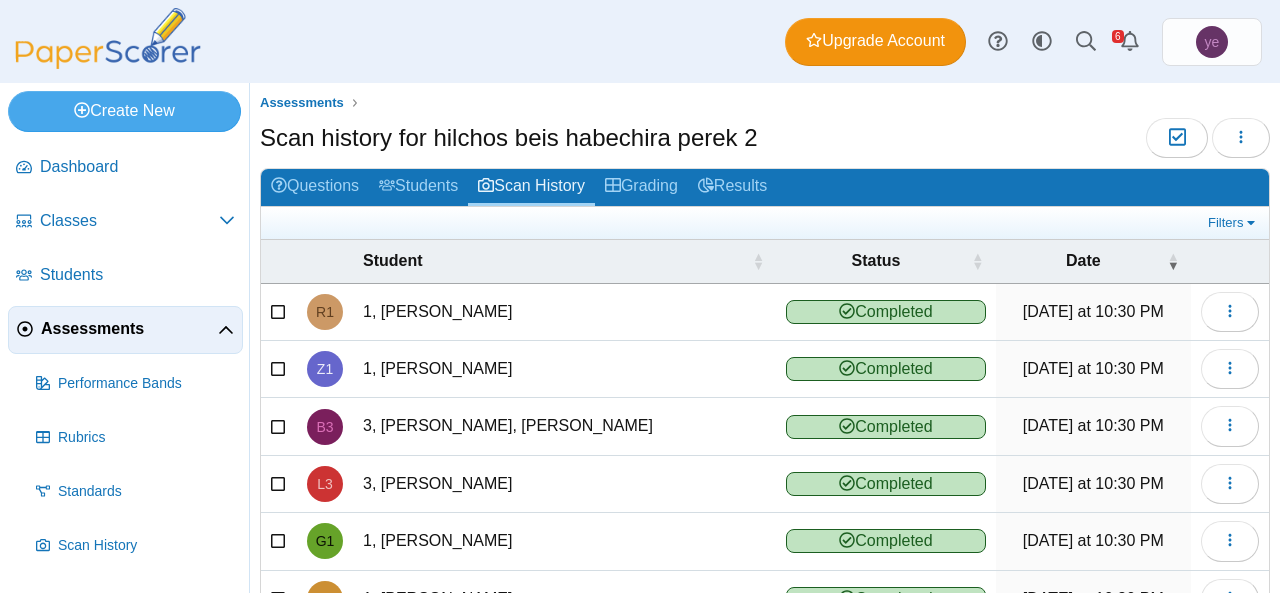 scroll, scrollTop: 0, scrollLeft: 0, axis: both 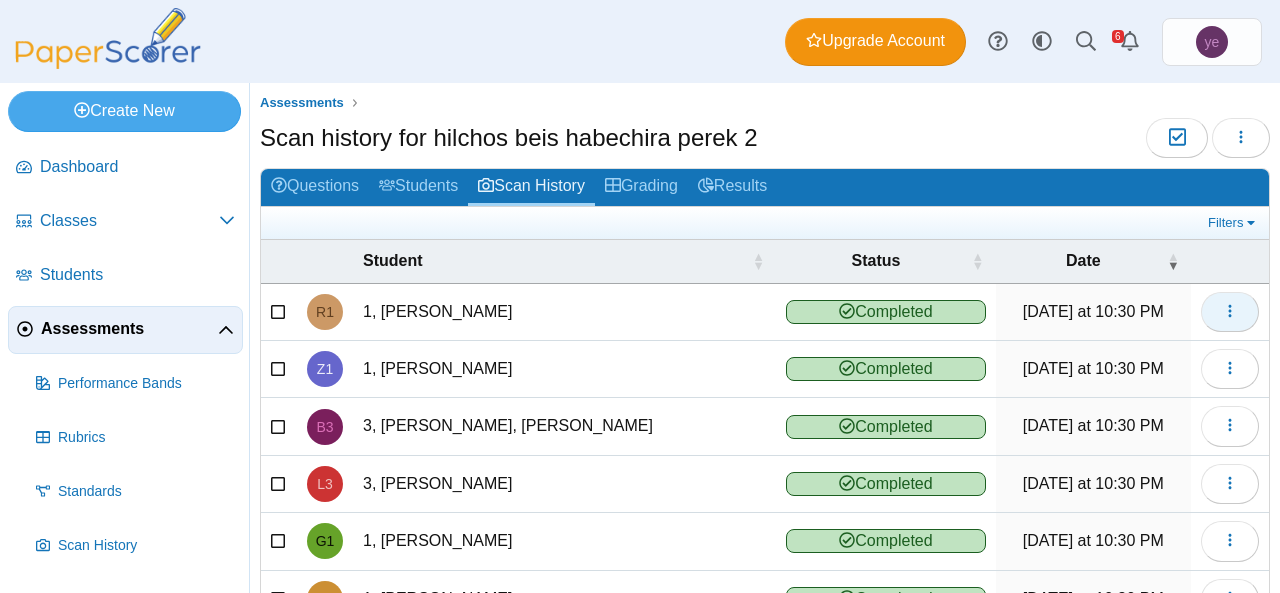 click at bounding box center [1230, 312] 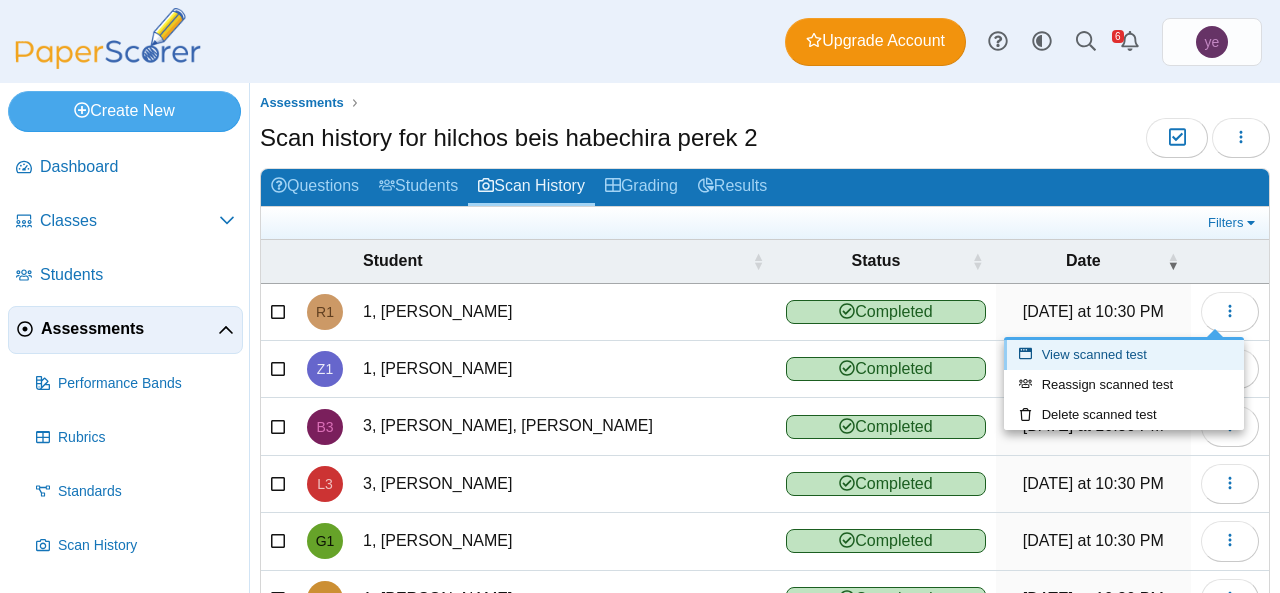 click on "View scanned test" at bounding box center (1124, 355) 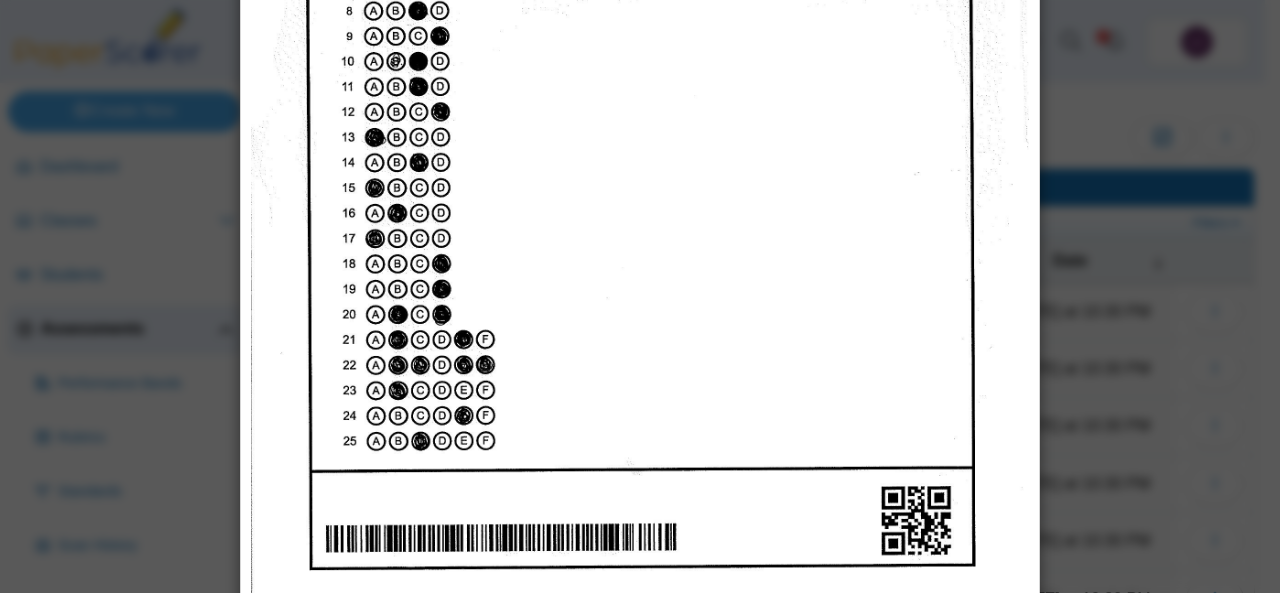 scroll, scrollTop: 473, scrollLeft: 0, axis: vertical 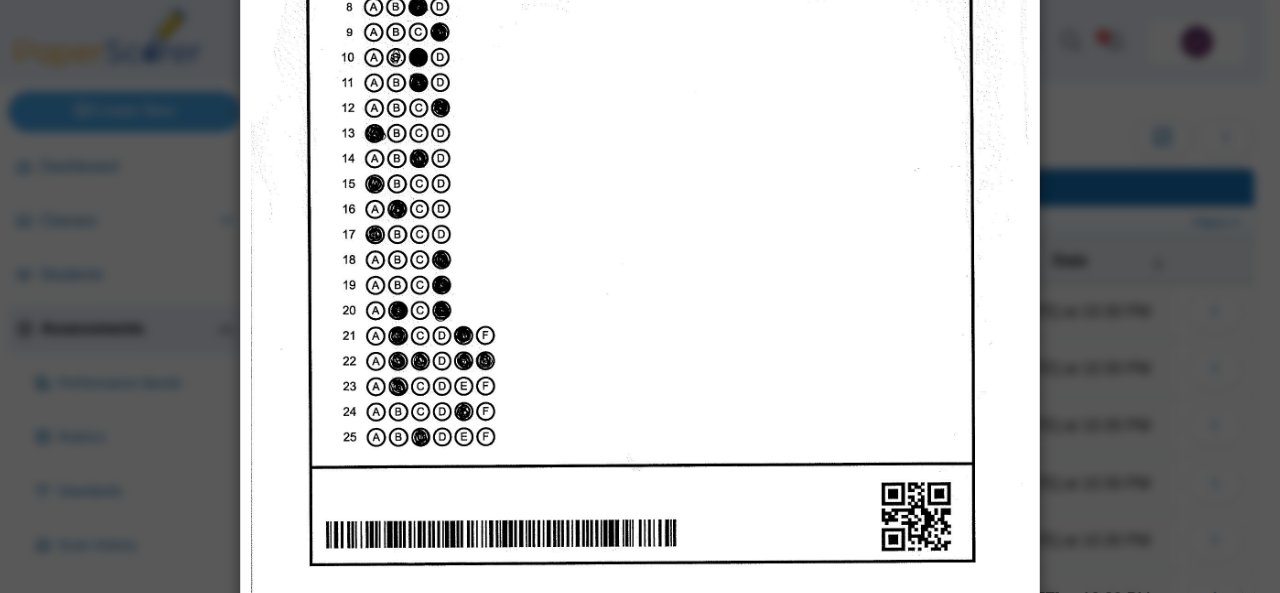 click on "Viewing scanned pages for [PERSON_NAME] 1" at bounding box center [640, 296] 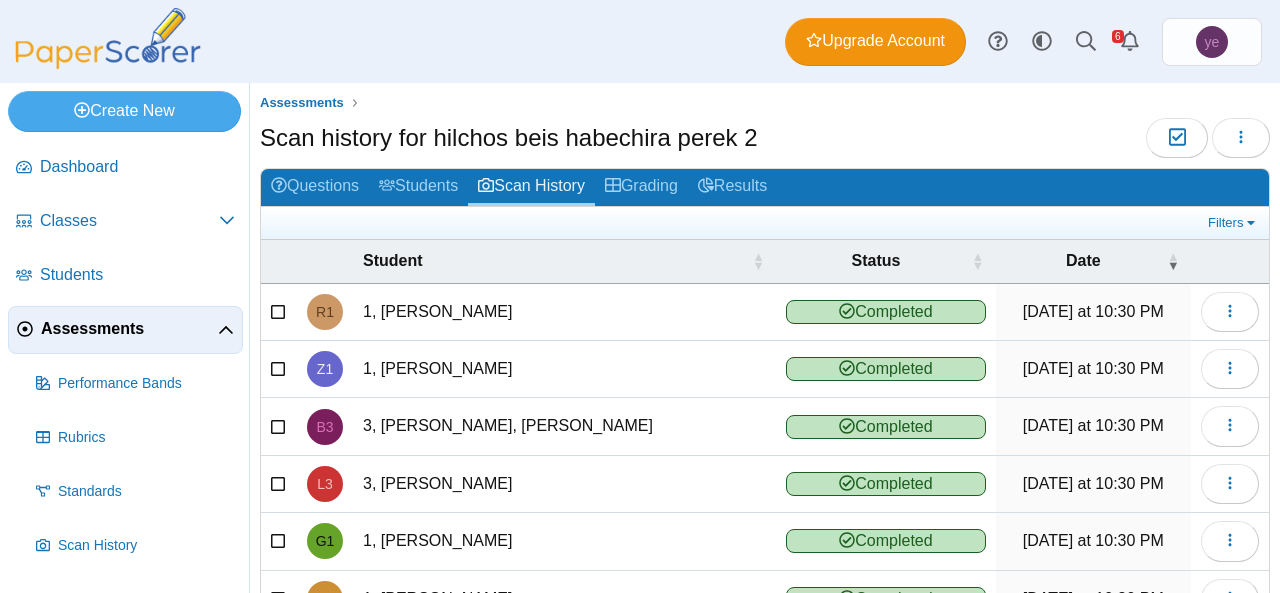 scroll, scrollTop: 96, scrollLeft: 0, axis: vertical 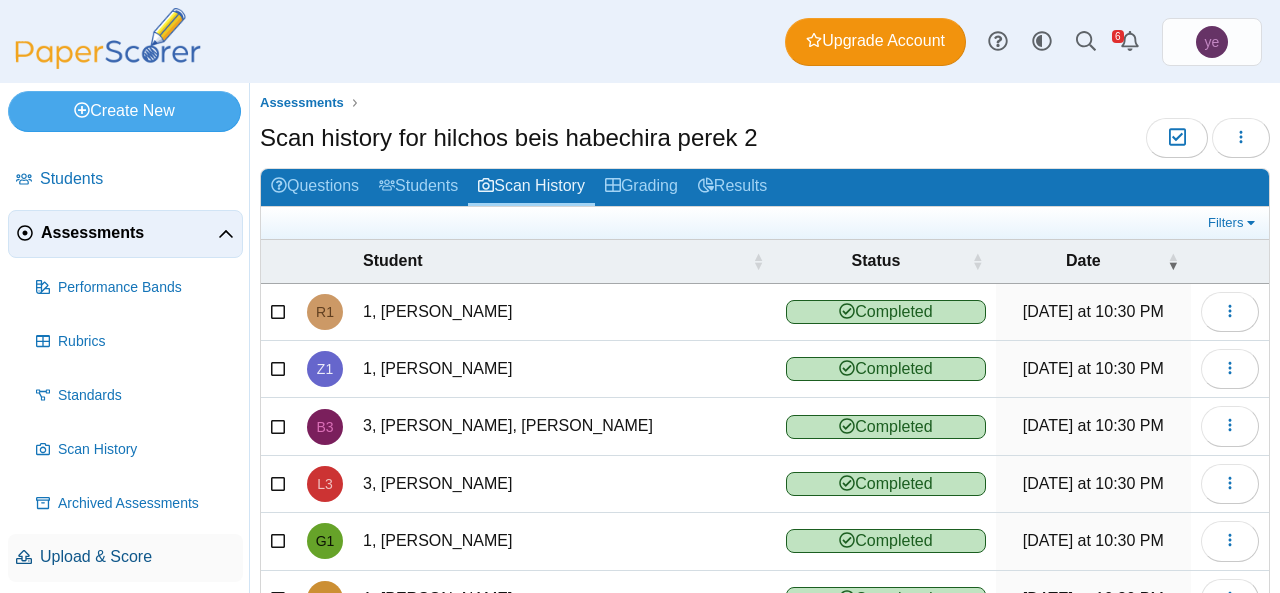 click on "Upload & Score" at bounding box center [137, 557] 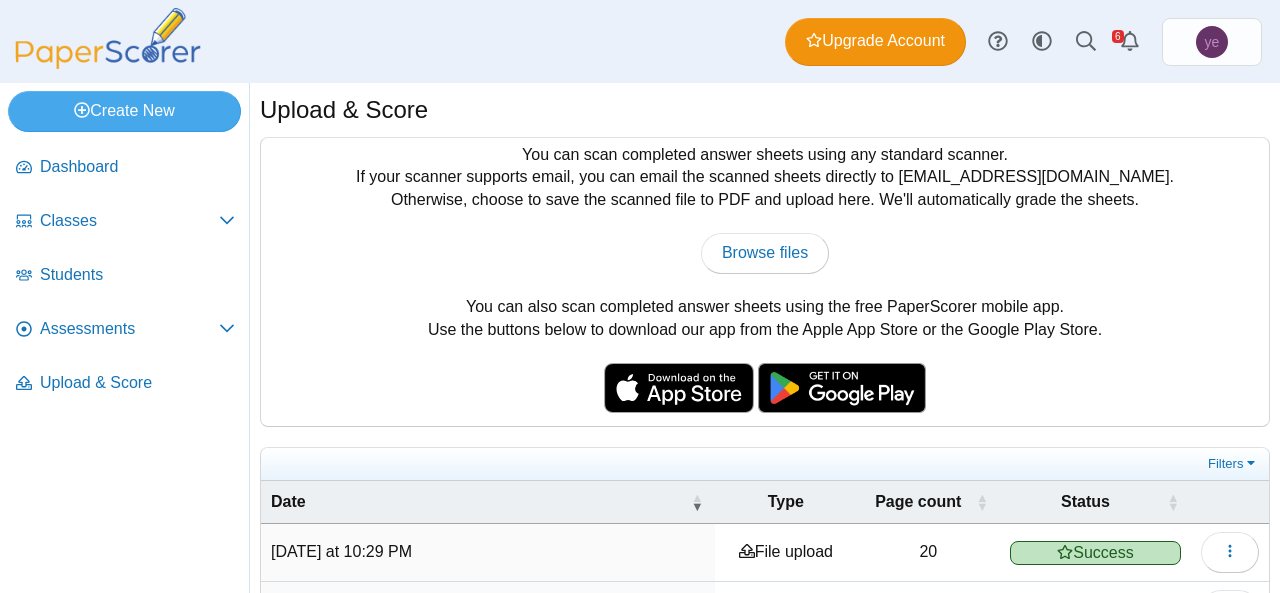 scroll, scrollTop: 0, scrollLeft: 0, axis: both 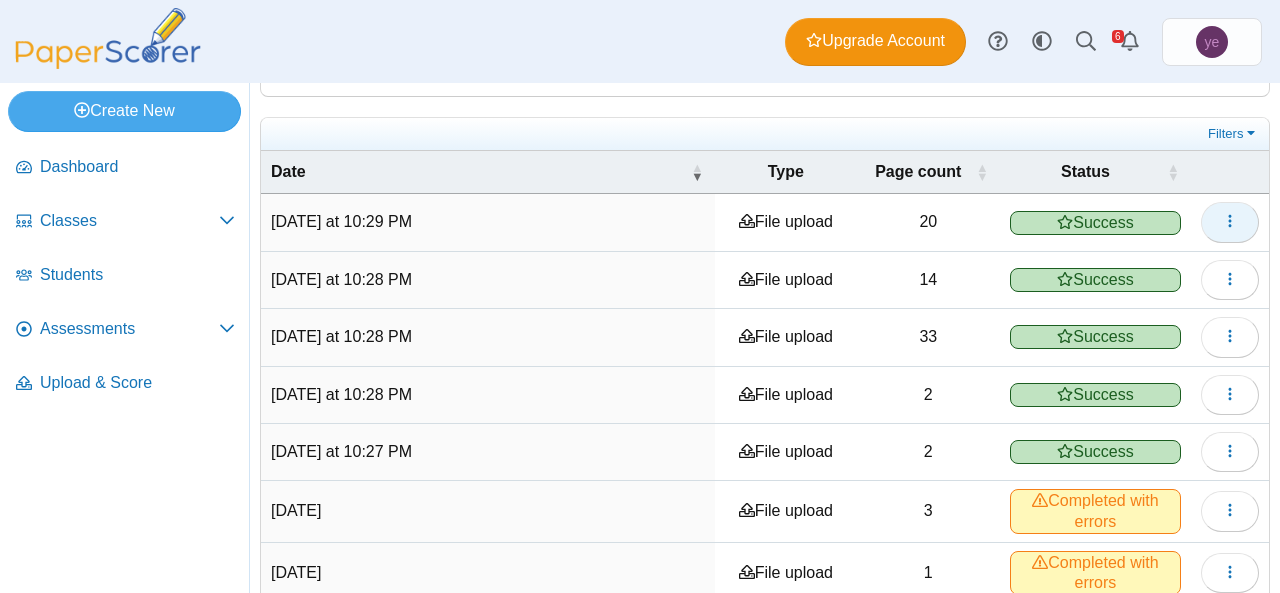 click at bounding box center (1230, 222) 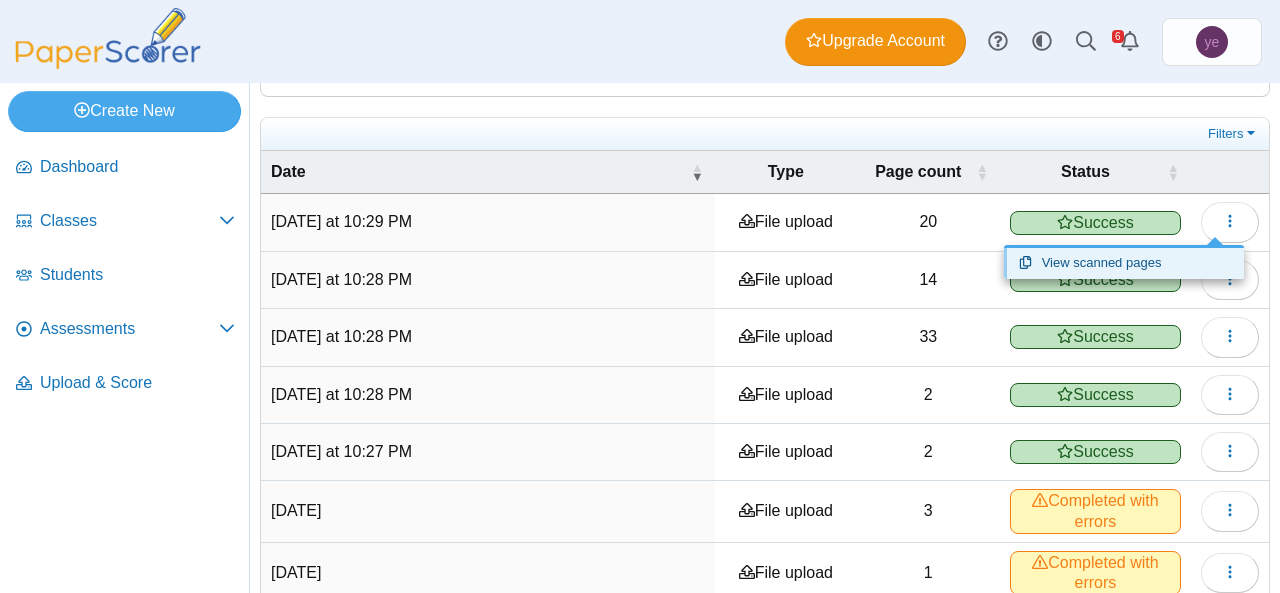 click on "View scanned pages" at bounding box center [1124, 263] 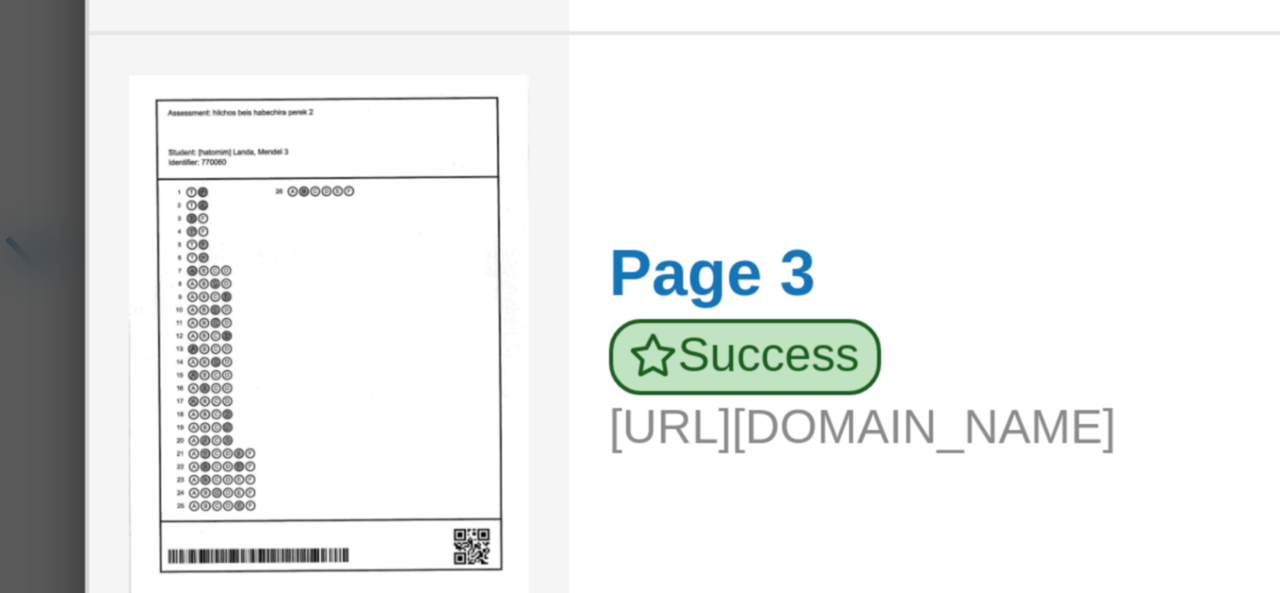 scroll, scrollTop: 249, scrollLeft: 0, axis: vertical 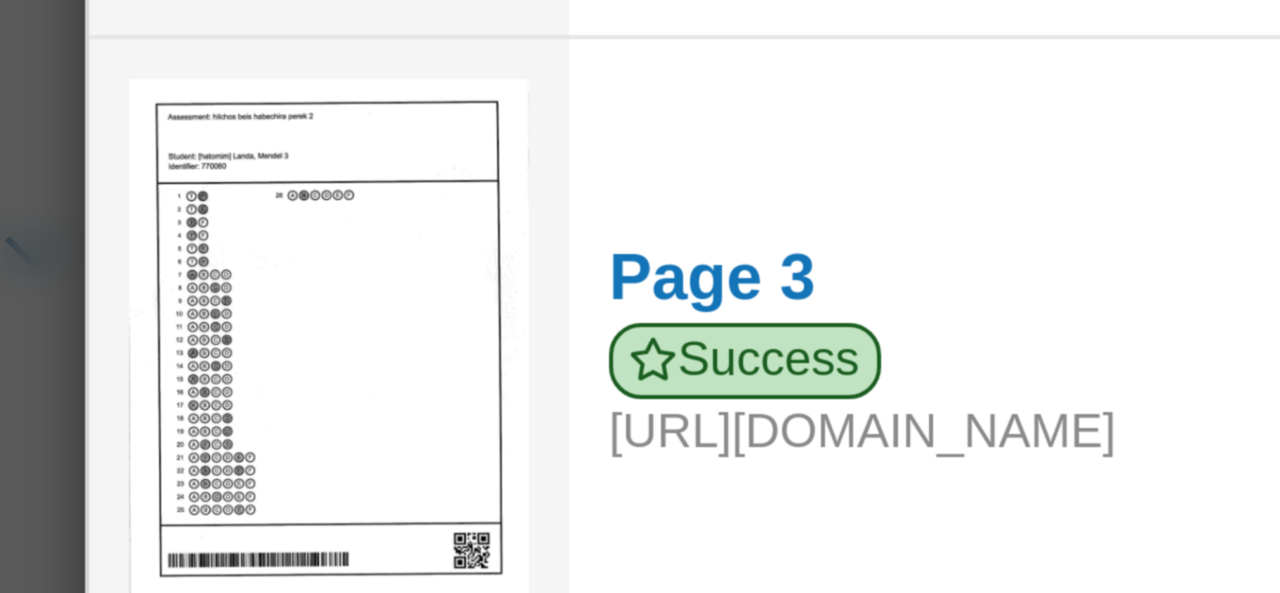 click at bounding box center (301, 241) 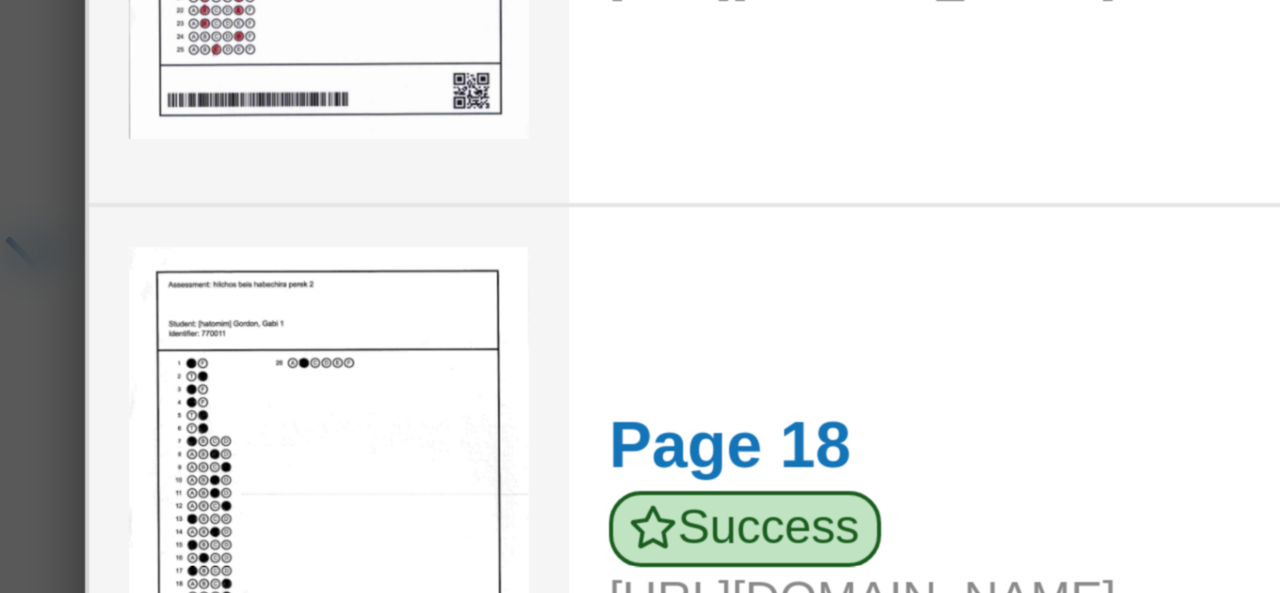 scroll, scrollTop: 2620, scrollLeft: 0, axis: vertical 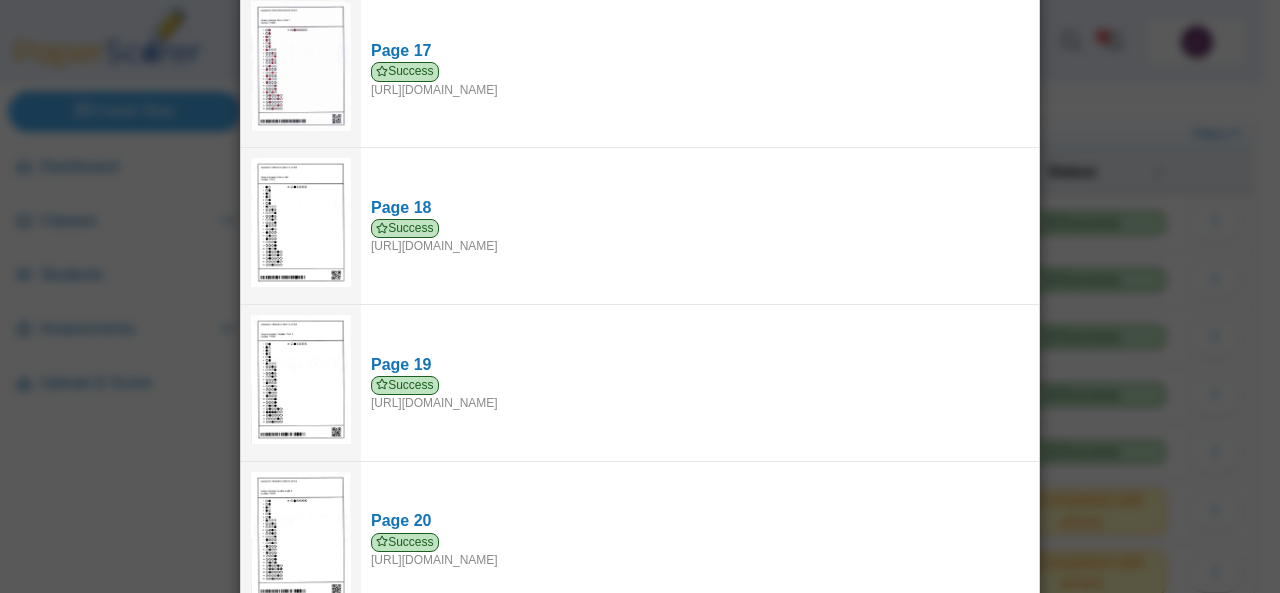 click on "Viewing upload details
Scan results:
20
Successful scans
|
0
Failed scans
Page 1
Success
https://forms.paperscorer.com/scans/10/5664/238932/3110221_JULY_28_2025T2_24_44_721000000.jpeg
Page 2
Success" at bounding box center (640, 296) 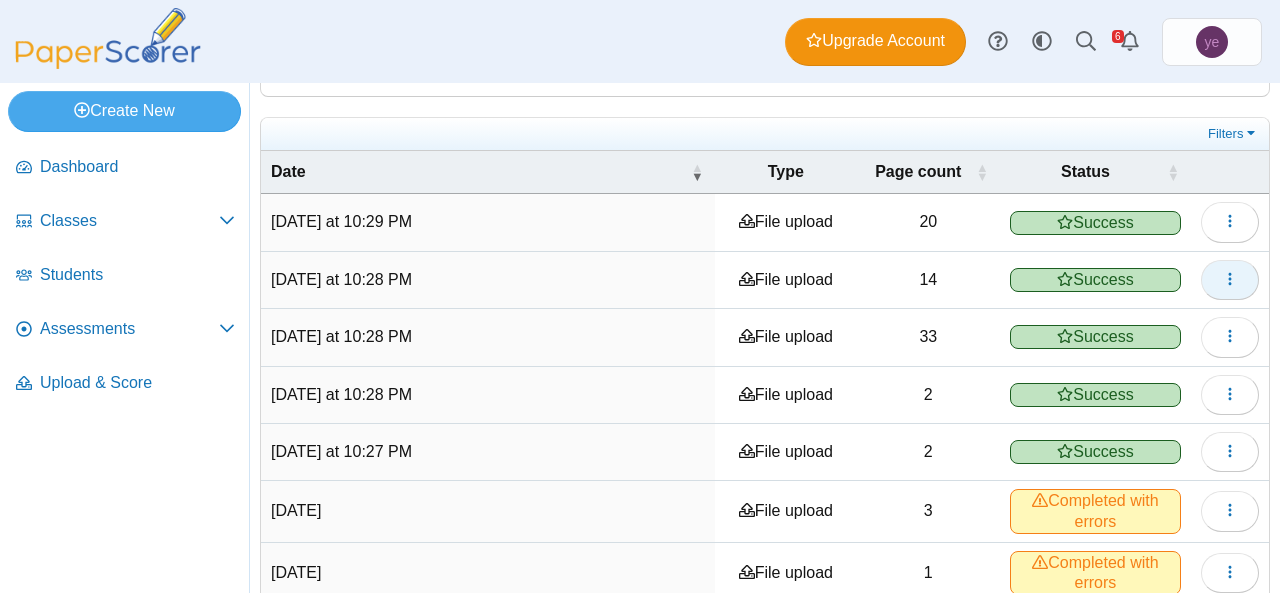 click 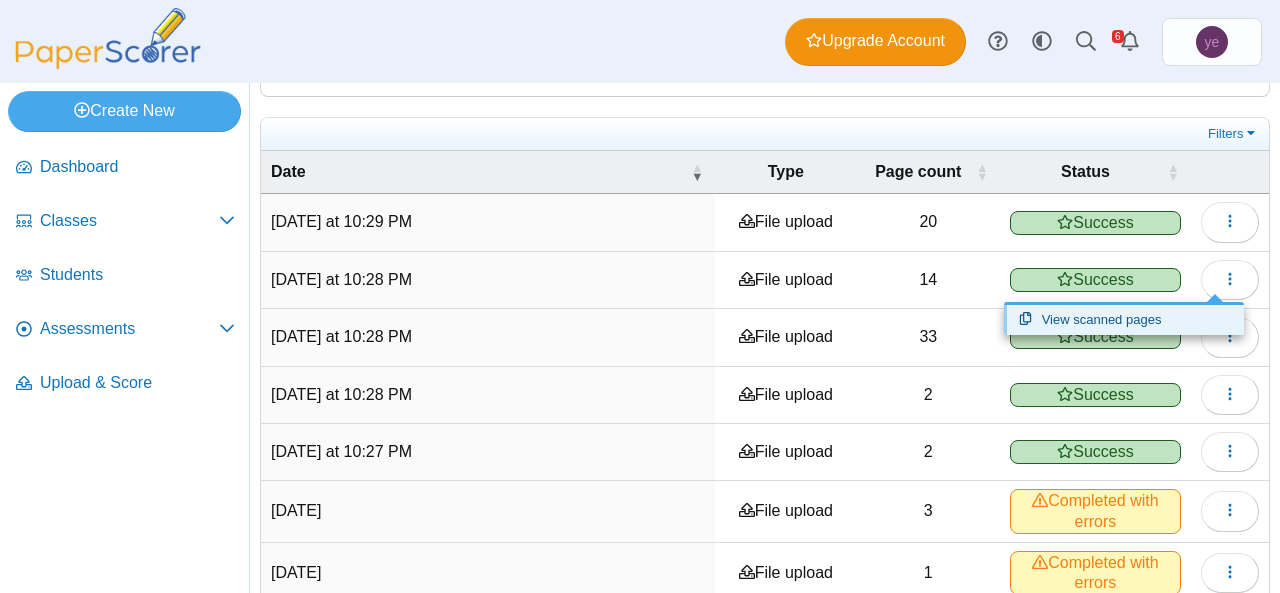 click on "View scanned pages" at bounding box center (1124, 320) 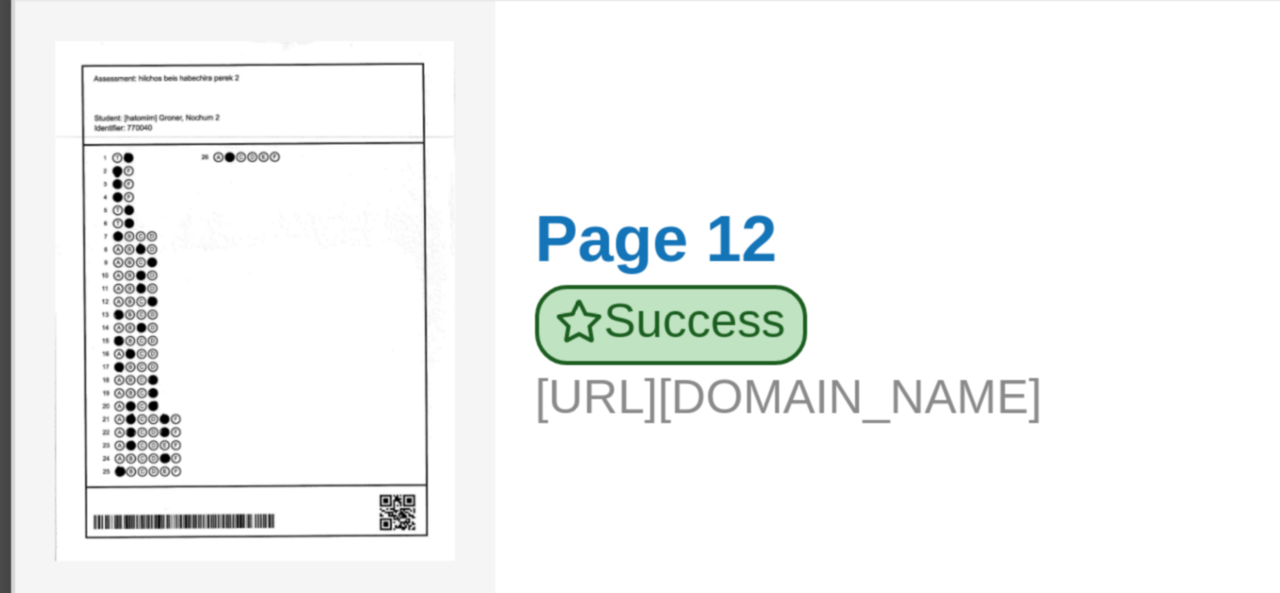 scroll, scrollTop: 1689, scrollLeft: 0, axis: vertical 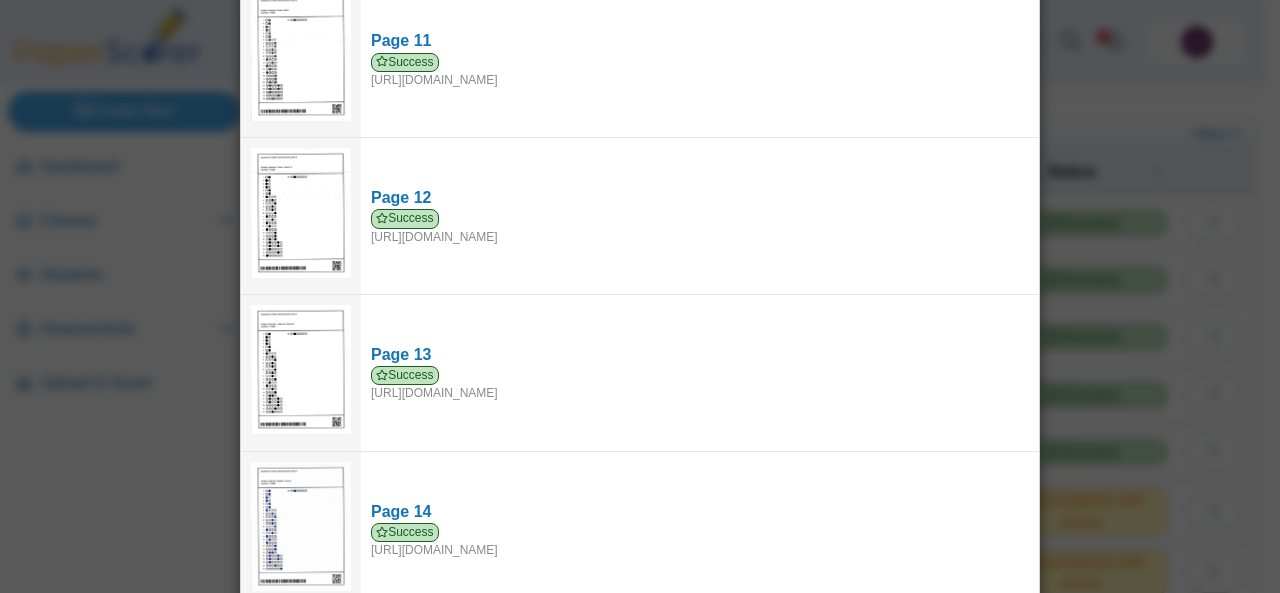 click on "Viewing upload details
Scan results:
14
Successful scans
|
0
Failed scans
Page 1
Success
https://forms.paperscorer.com/scans/10/5664/238932/3110171_JULY_28_2025T2_24_7_236000000.jpeg
Page 2
Success" at bounding box center (640, 296) 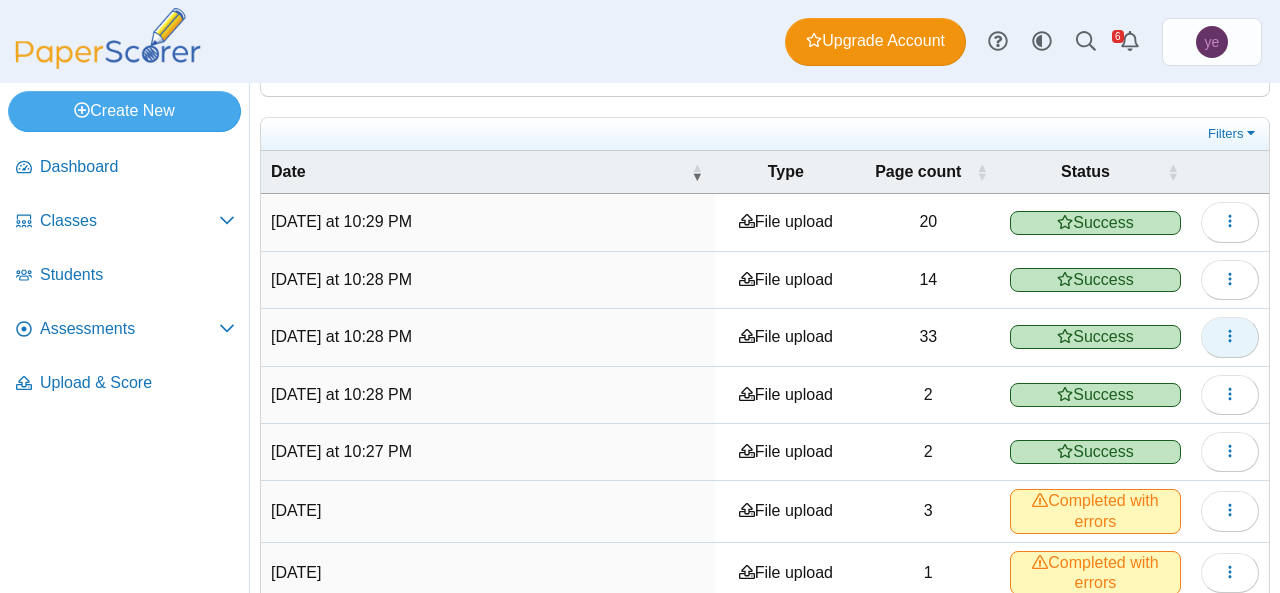 click at bounding box center [1230, 337] 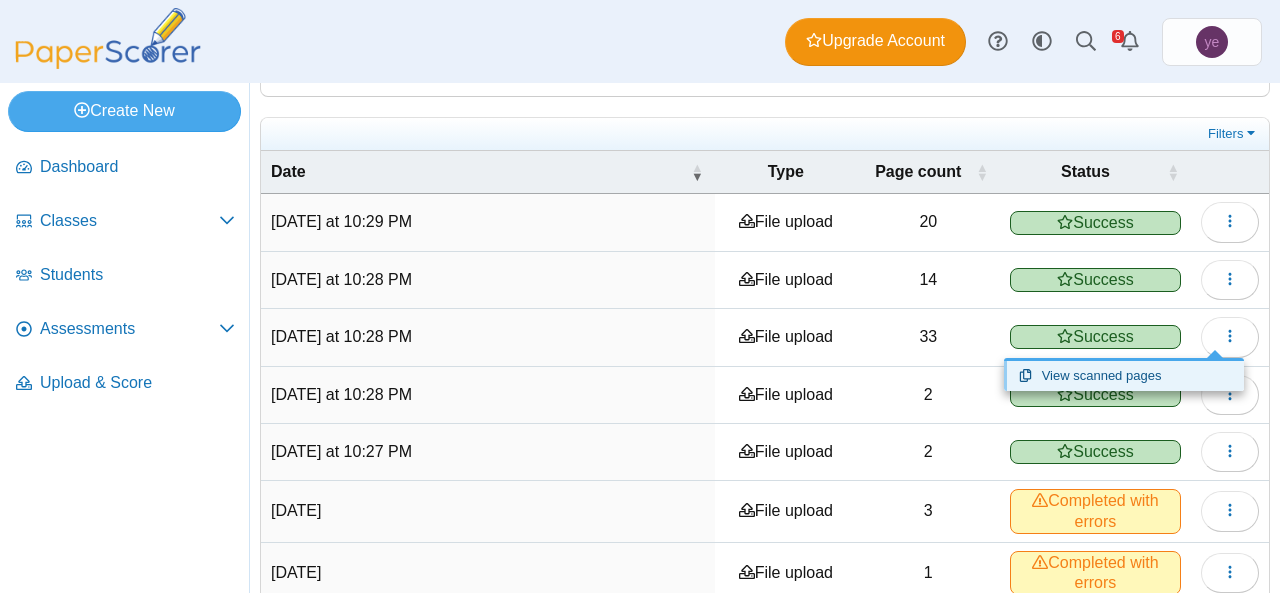 click on "View scanned pages" at bounding box center (1124, 376) 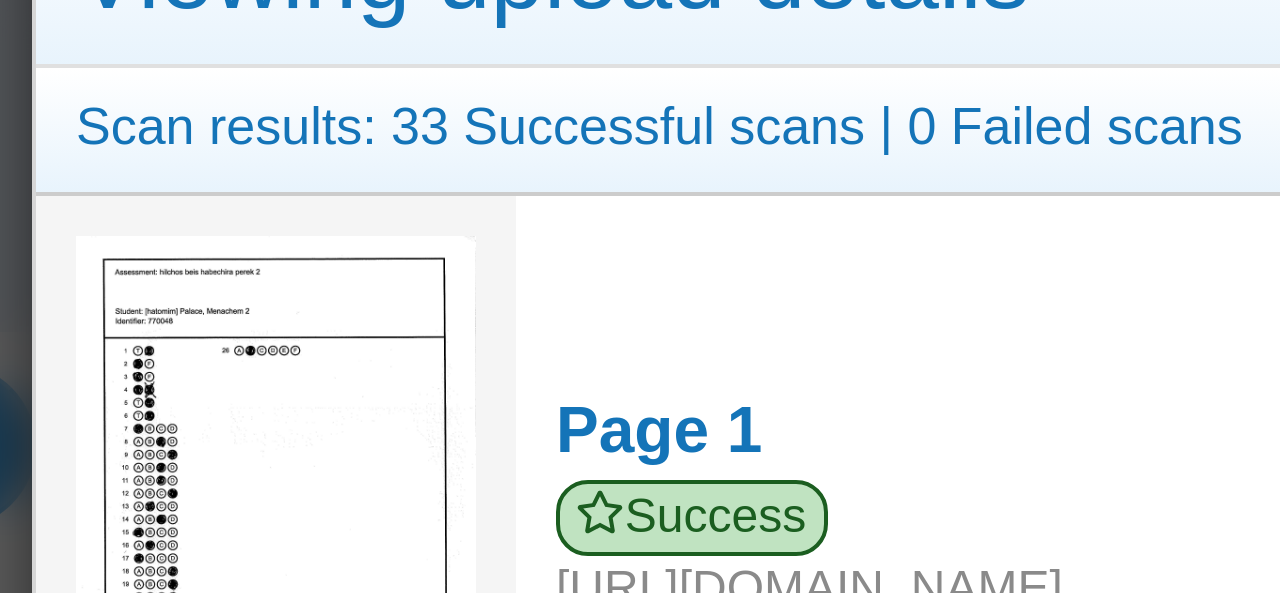 scroll, scrollTop: 56, scrollLeft: 0, axis: vertical 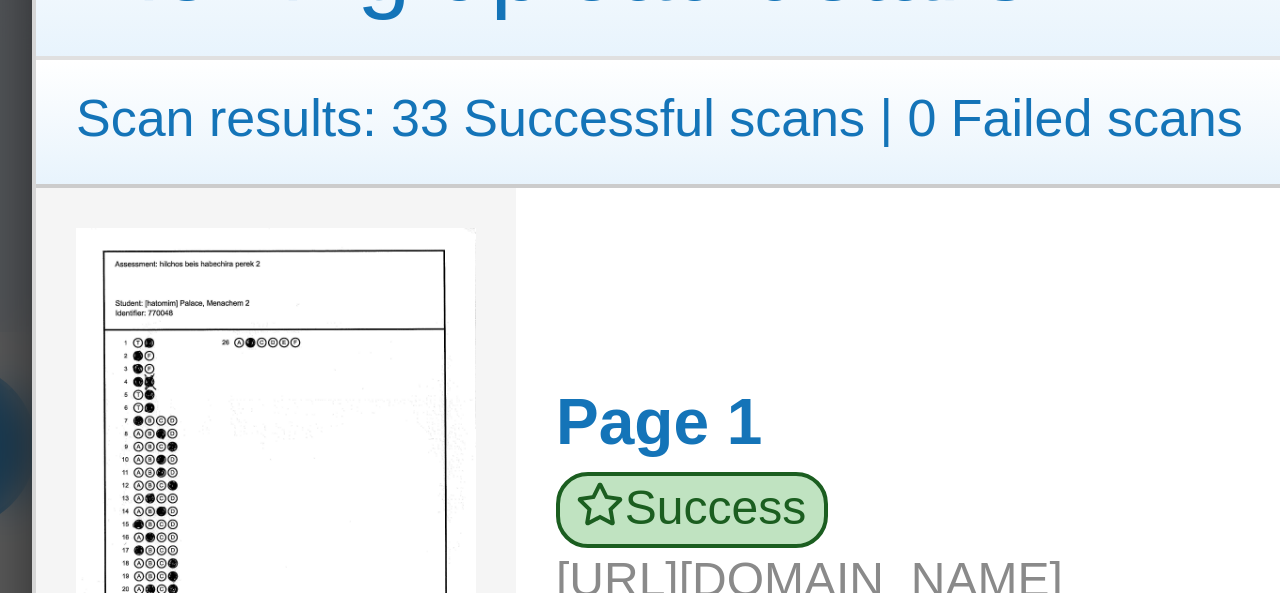 click at bounding box center (301, 125) 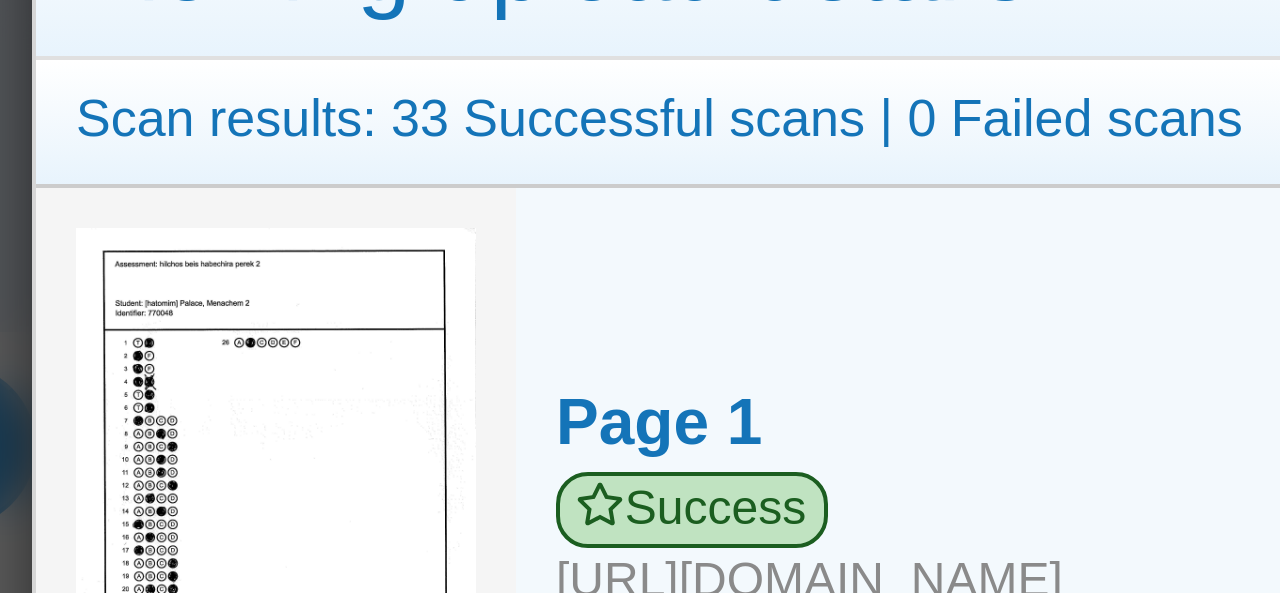 click at bounding box center [301, 125] 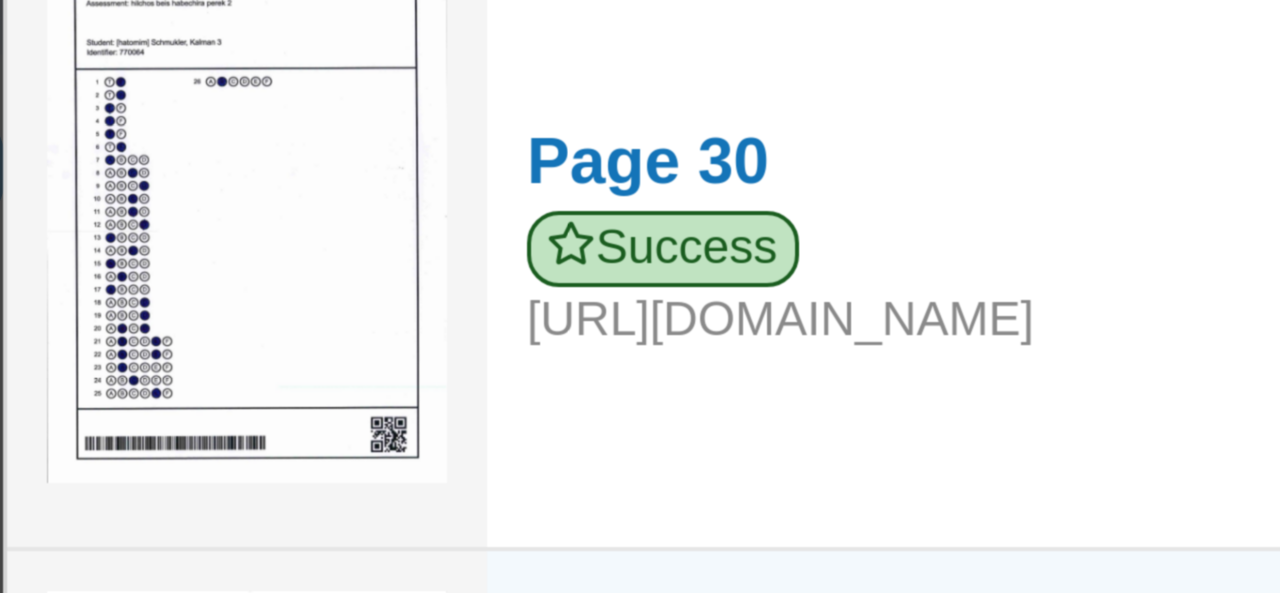 scroll, scrollTop: 4637, scrollLeft: 0, axis: vertical 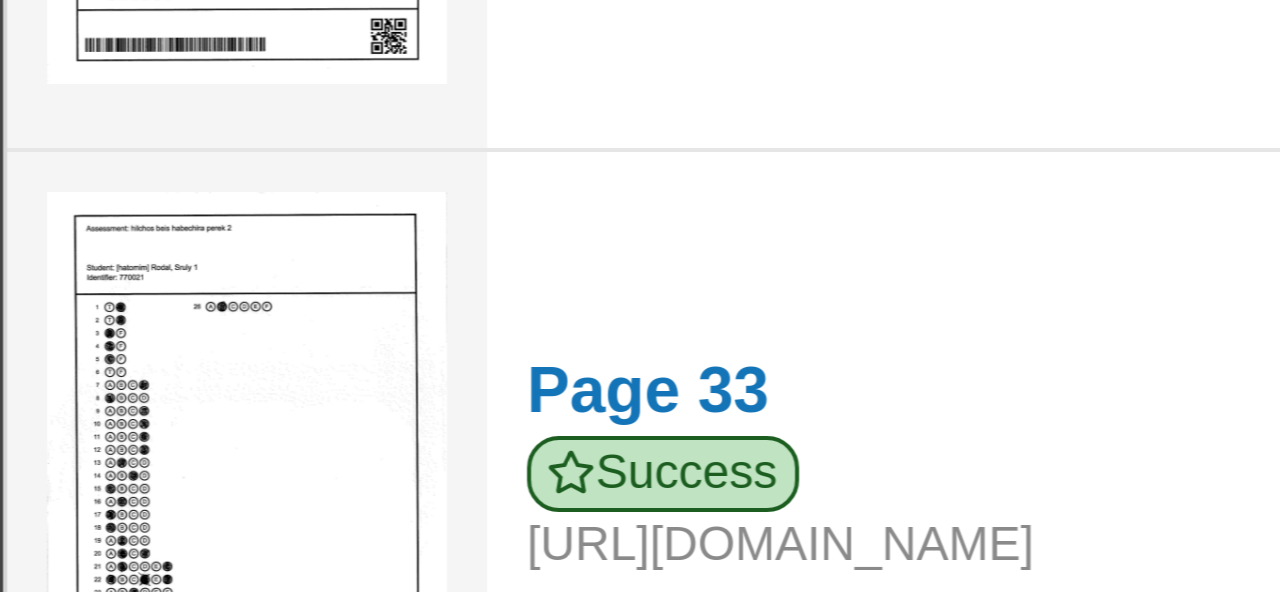 click at bounding box center [301, 561] 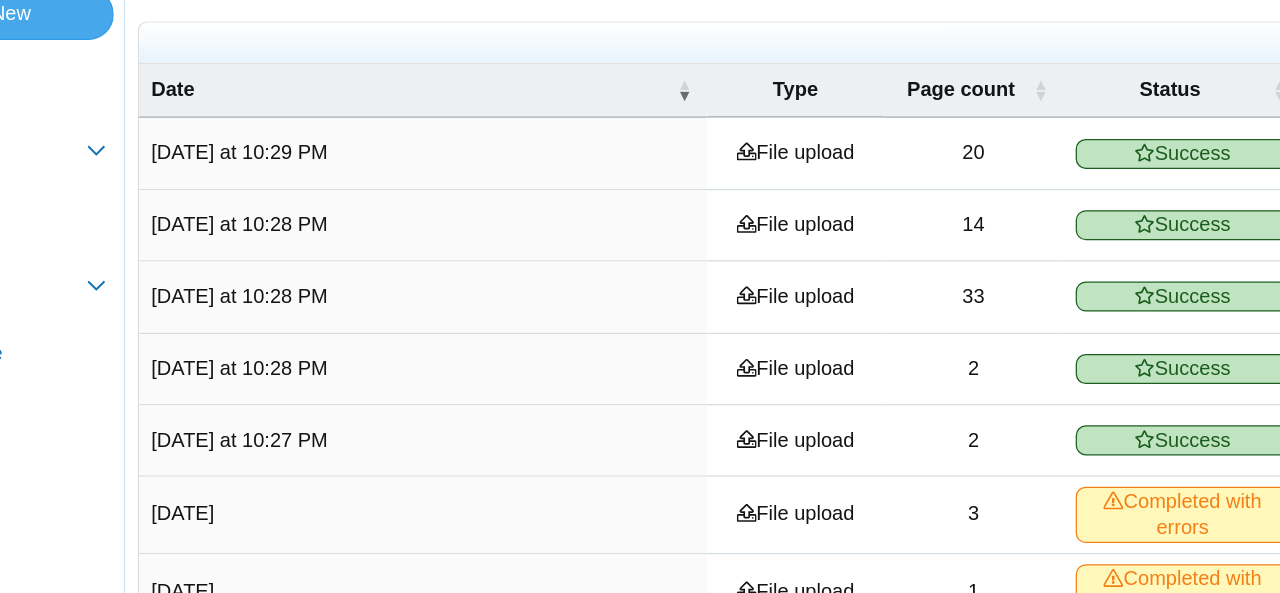 scroll, scrollTop: 0, scrollLeft: 0, axis: both 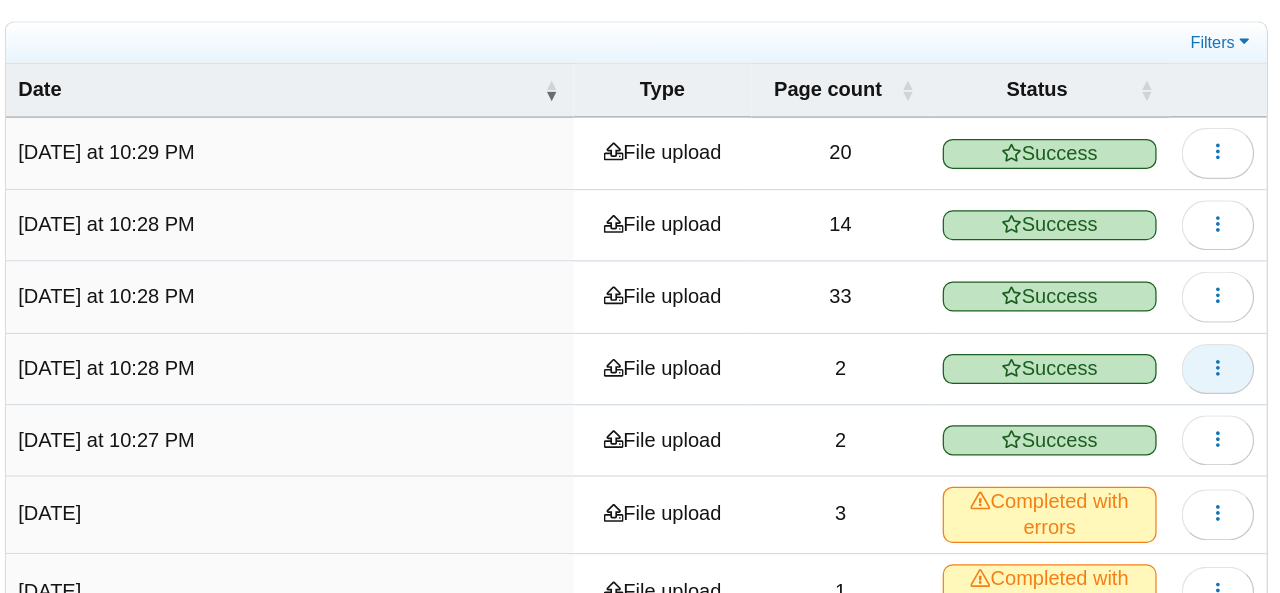 click at bounding box center [1230, 395] 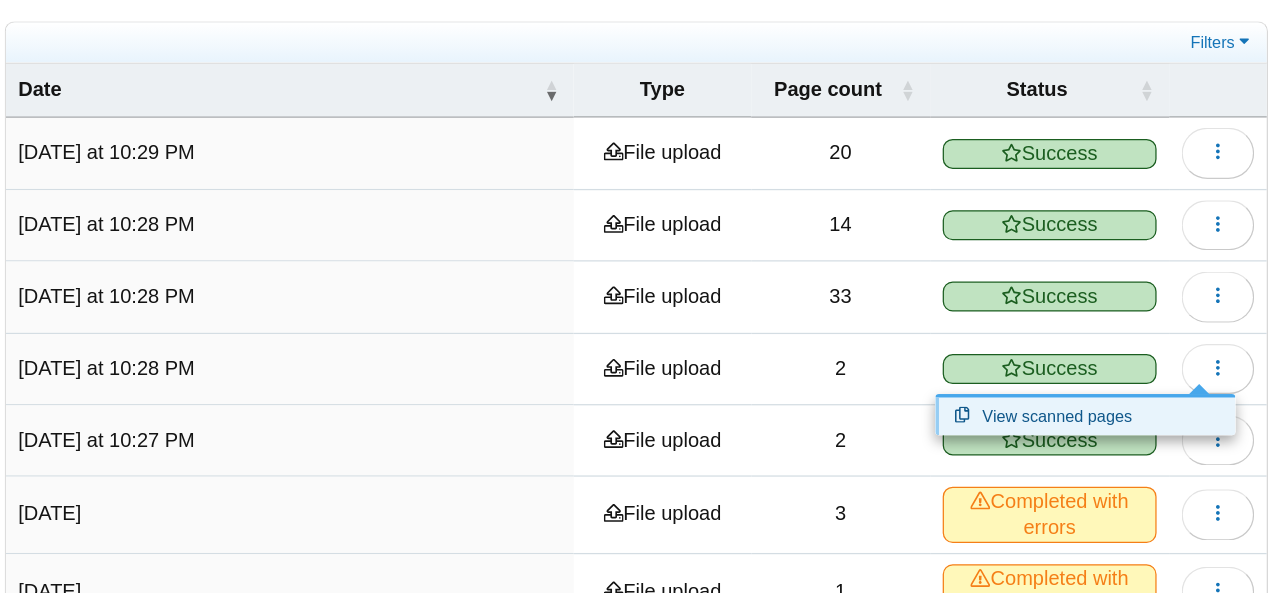 click on "View scanned pages" at bounding box center (1124, 433) 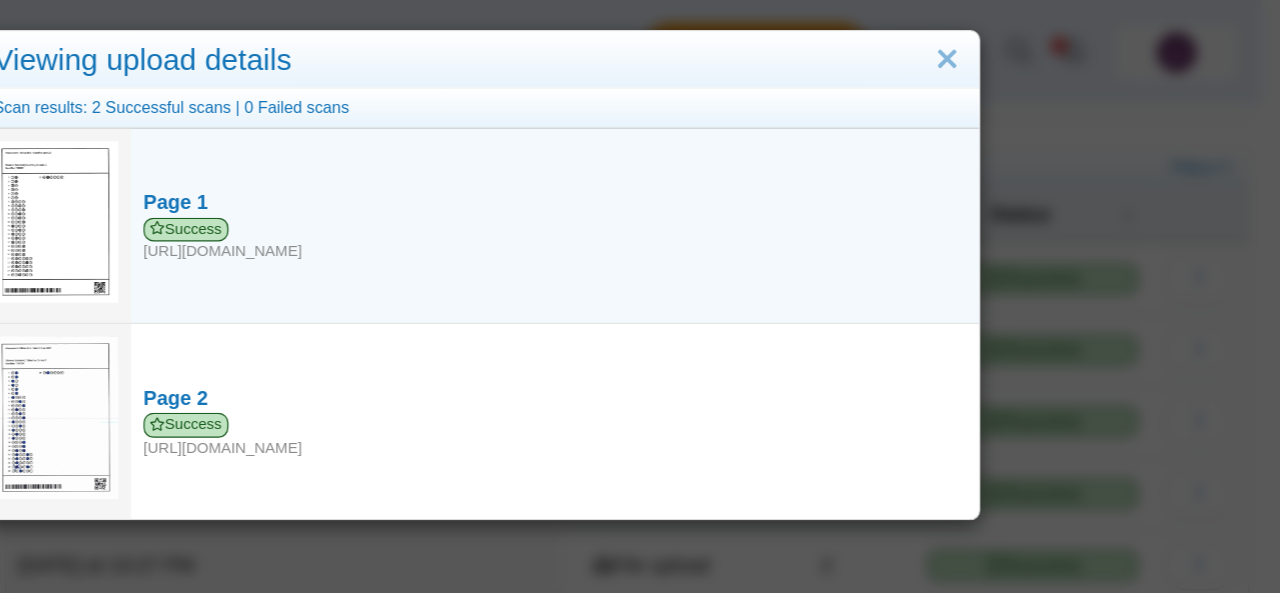 scroll, scrollTop: 0, scrollLeft: 0, axis: both 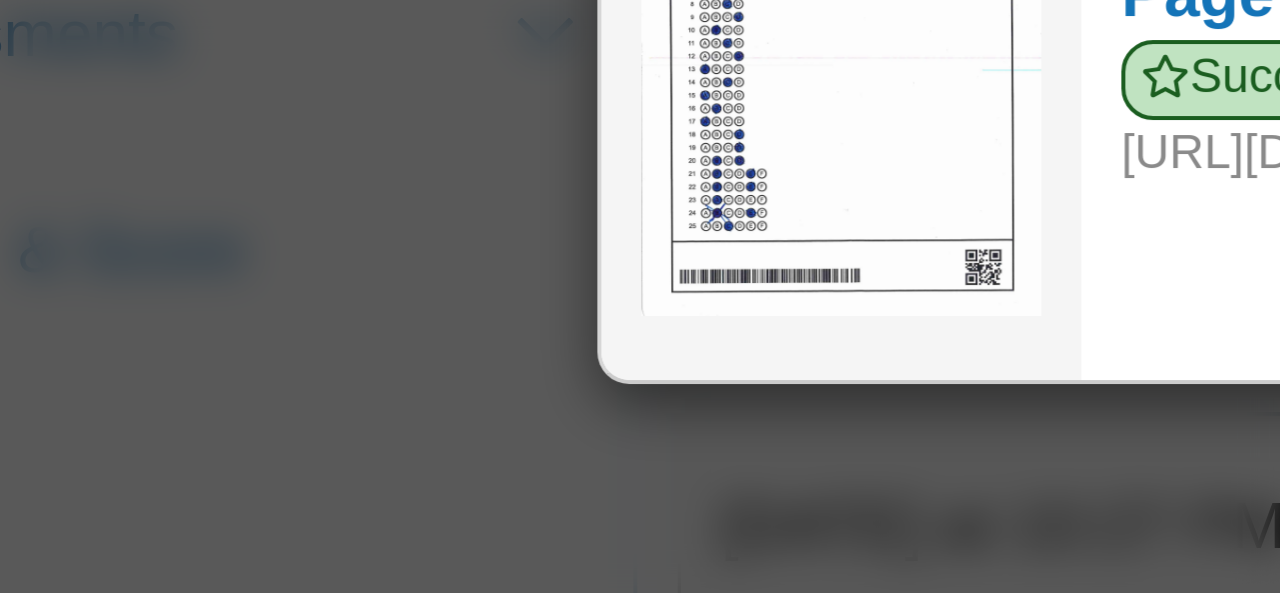 click on "Viewing upload details
Scan results:
2
Successful scans
|
0
Failed scans
Page 1
Success
https://forms.paperscorer.com/scans/10/5664/238932/3110188_JULY_28_2025T2_24_52_41000000.jpeg
Page 2
Success" at bounding box center [640, 296] 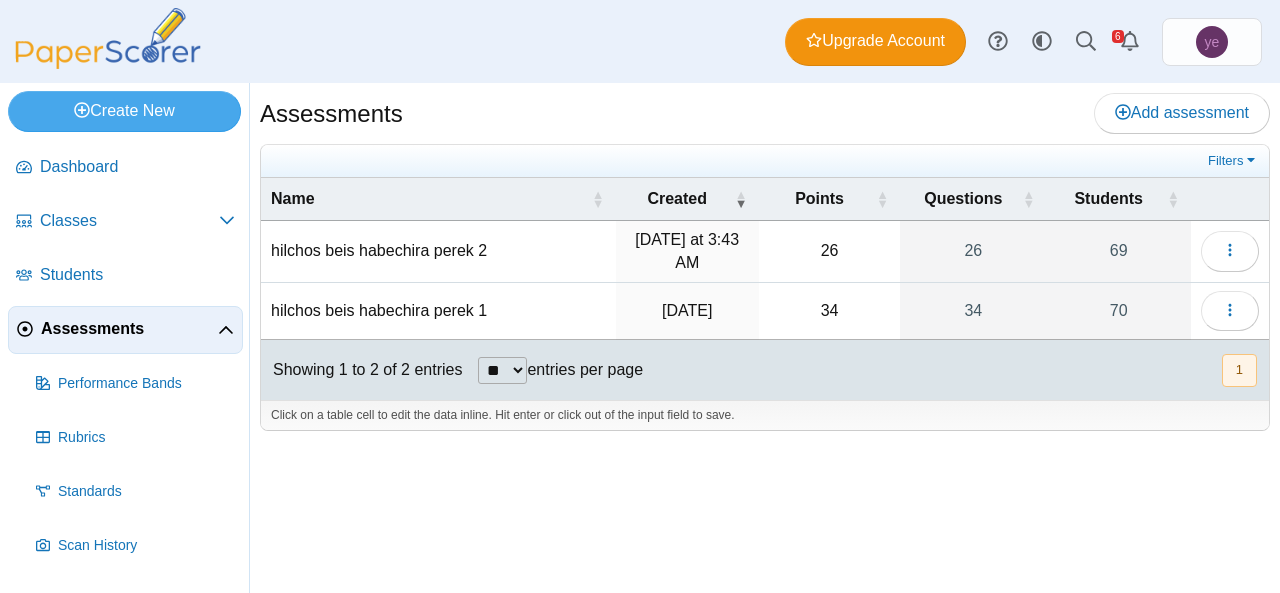scroll, scrollTop: 0, scrollLeft: 0, axis: both 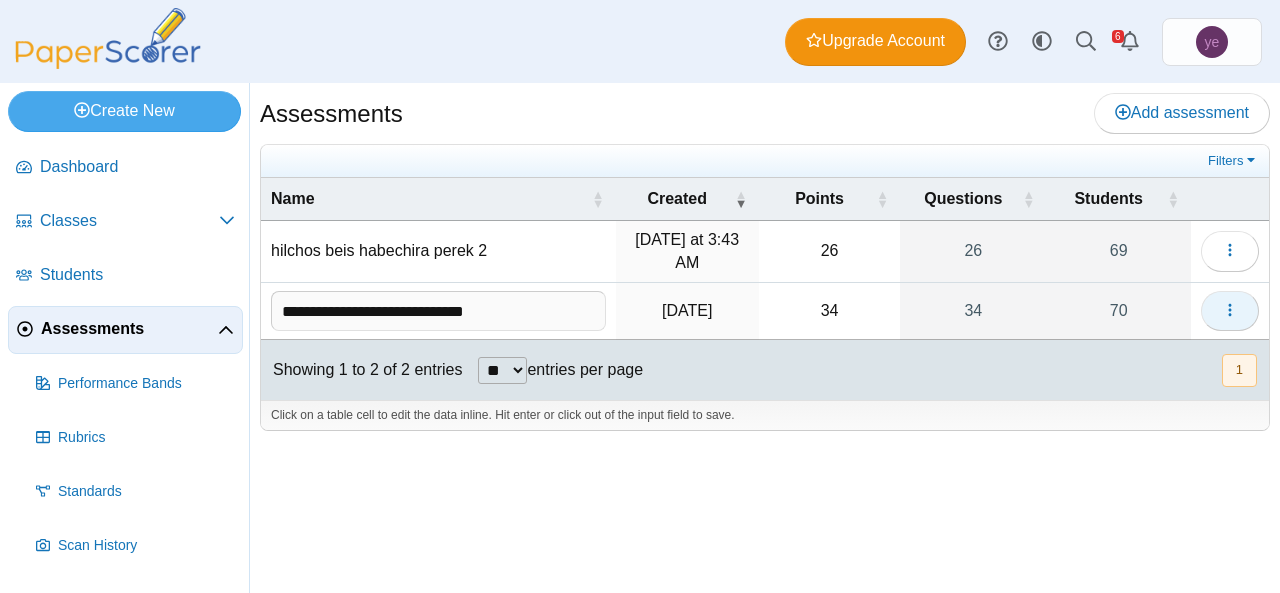 click at bounding box center [1230, 311] 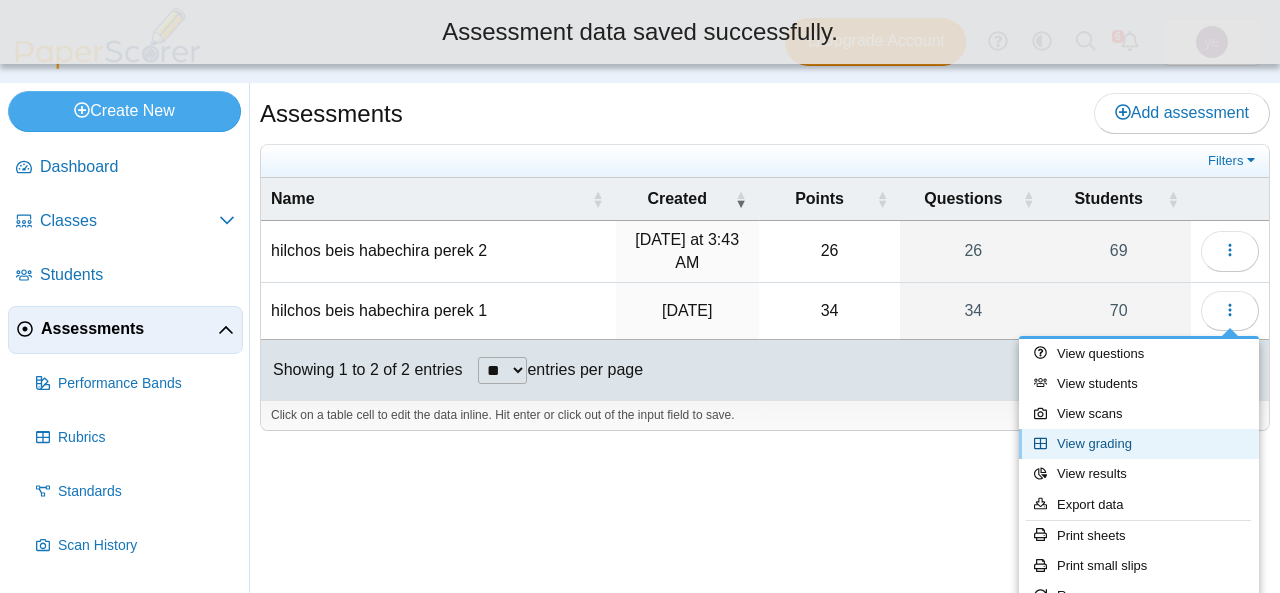 click on "View grading" at bounding box center [1139, 444] 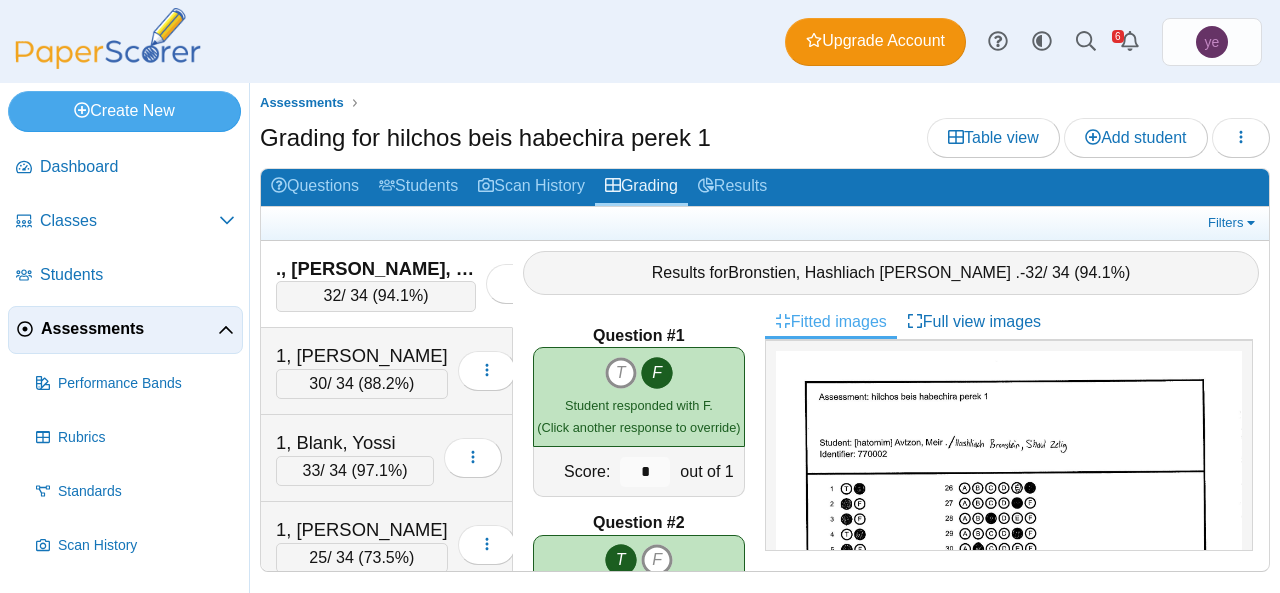 scroll, scrollTop: 0, scrollLeft: 0, axis: both 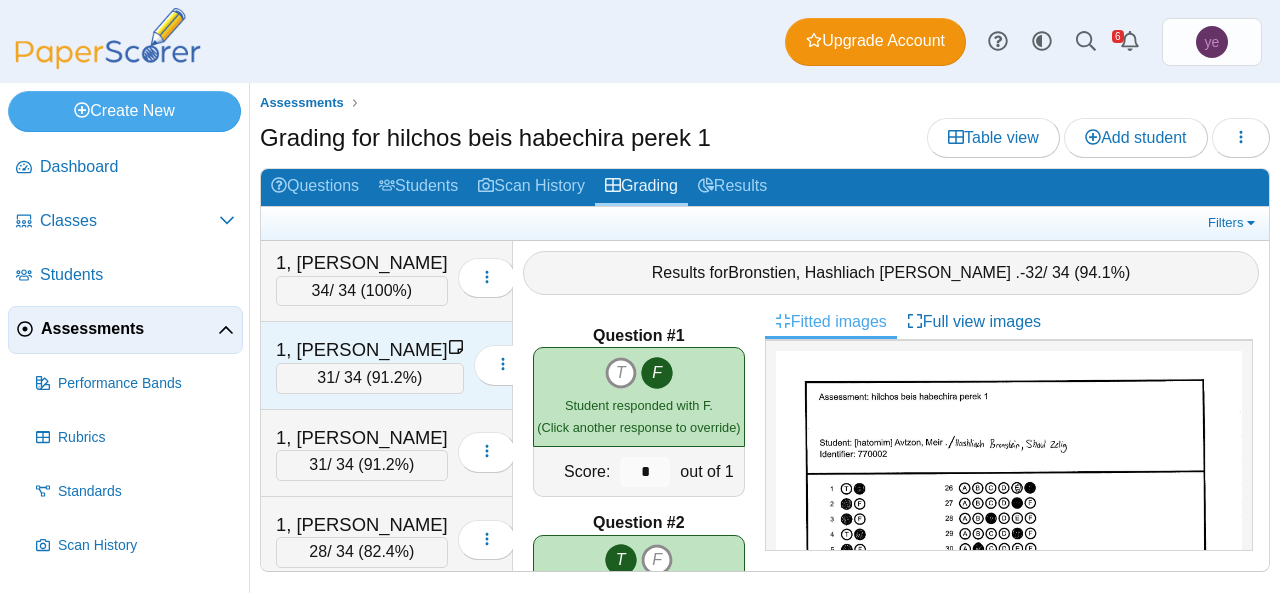 click on "1, [PERSON_NAME]" at bounding box center (362, 350) 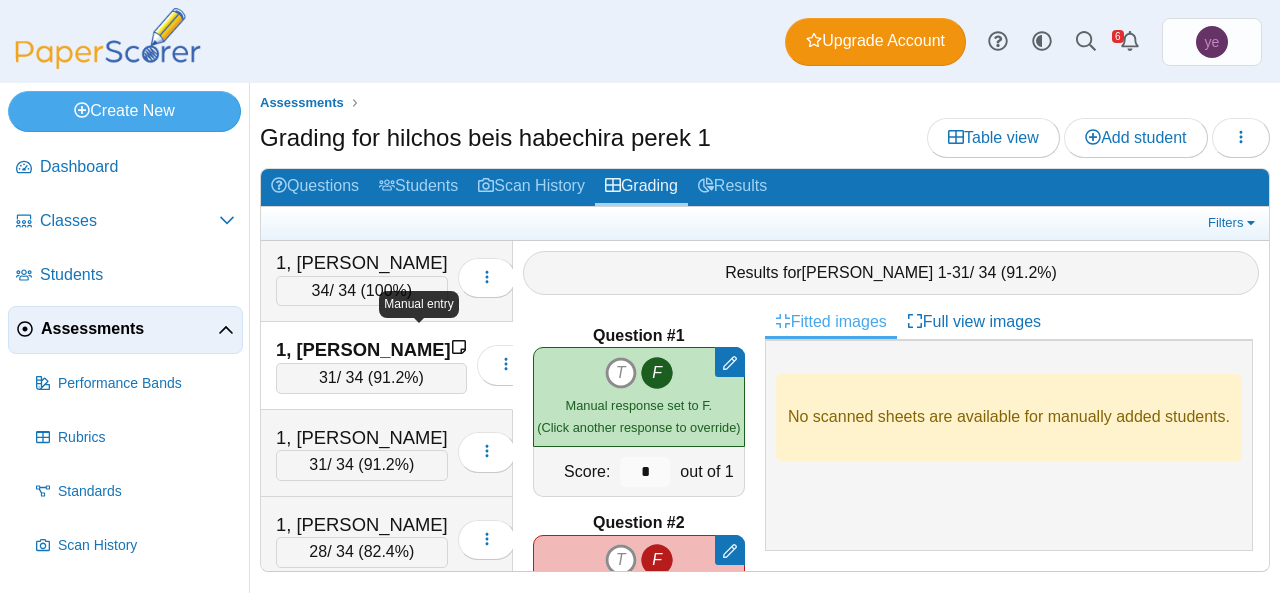 click 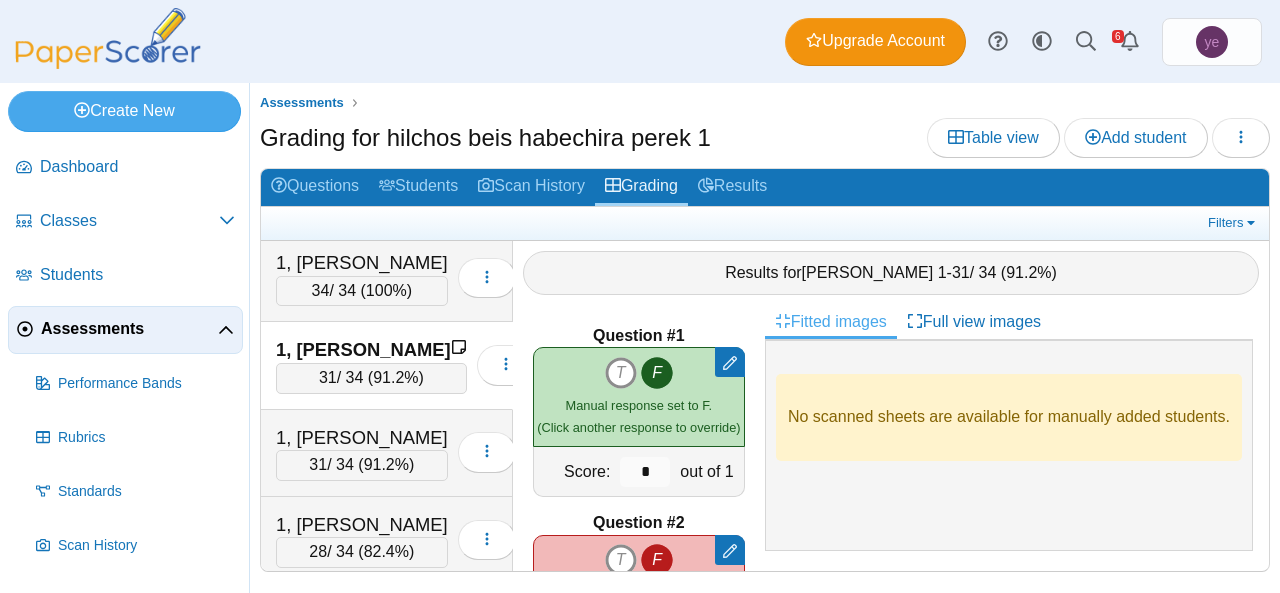 click on "91.2%" at bounding box center (395, 377) 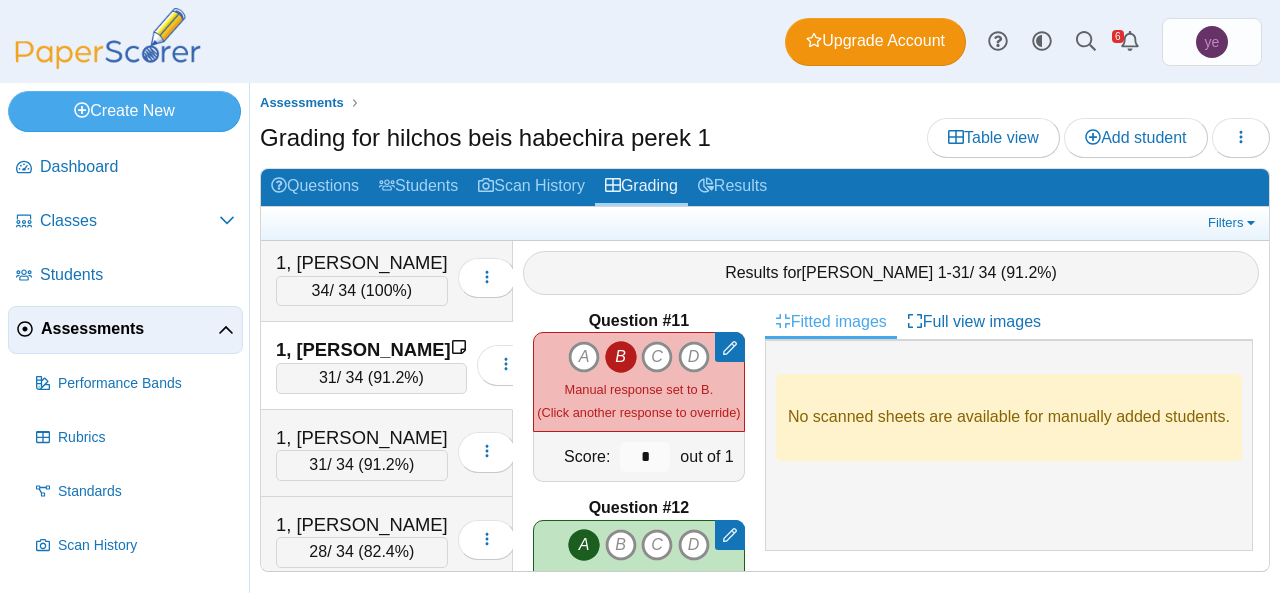scroll, scrollTop: 1888, scrollLeft: 0, axis: vertical 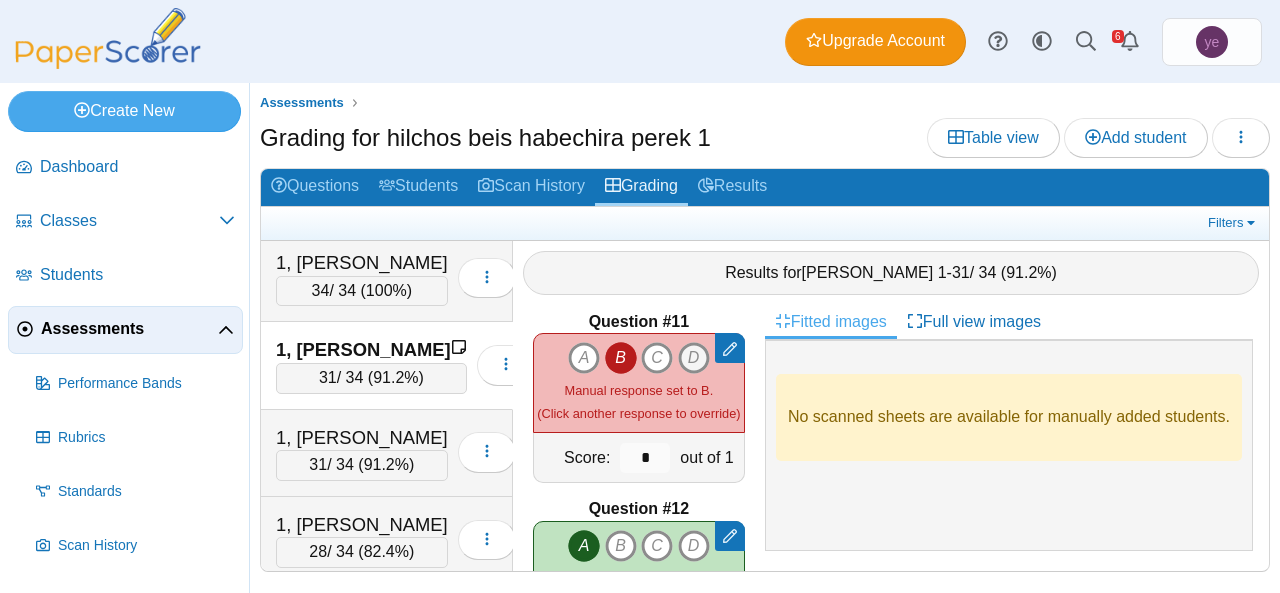 click on "D" at bounding box center [694, 358] 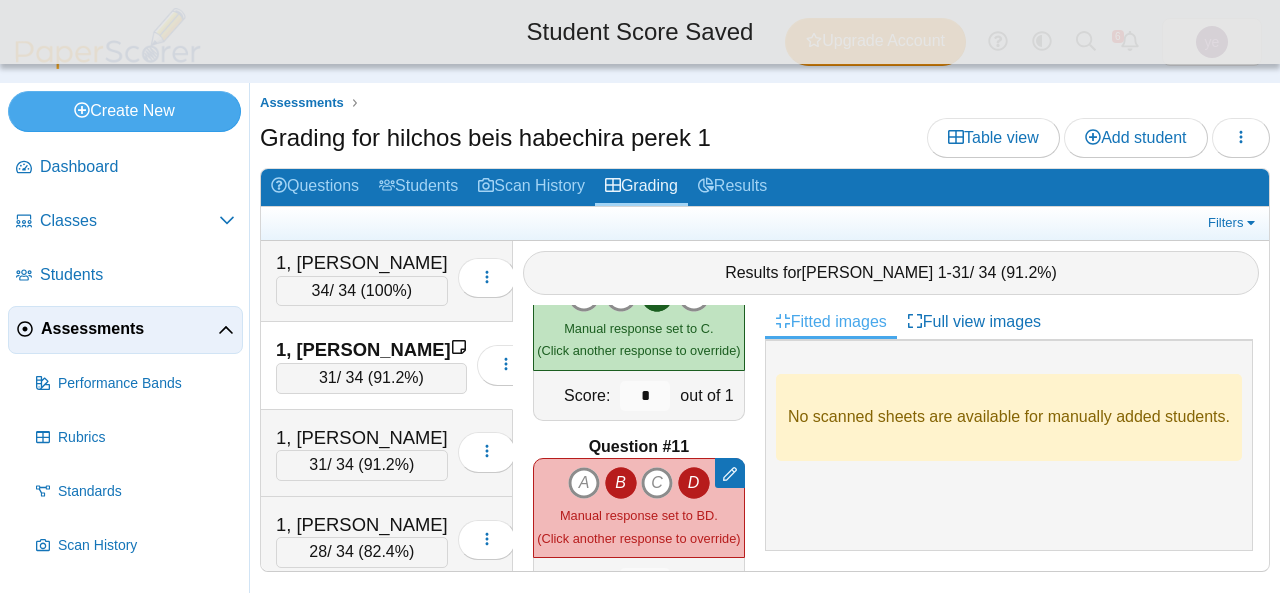 scroll, scrollTop: 1770, scrollLeft: 0, axis: vertical 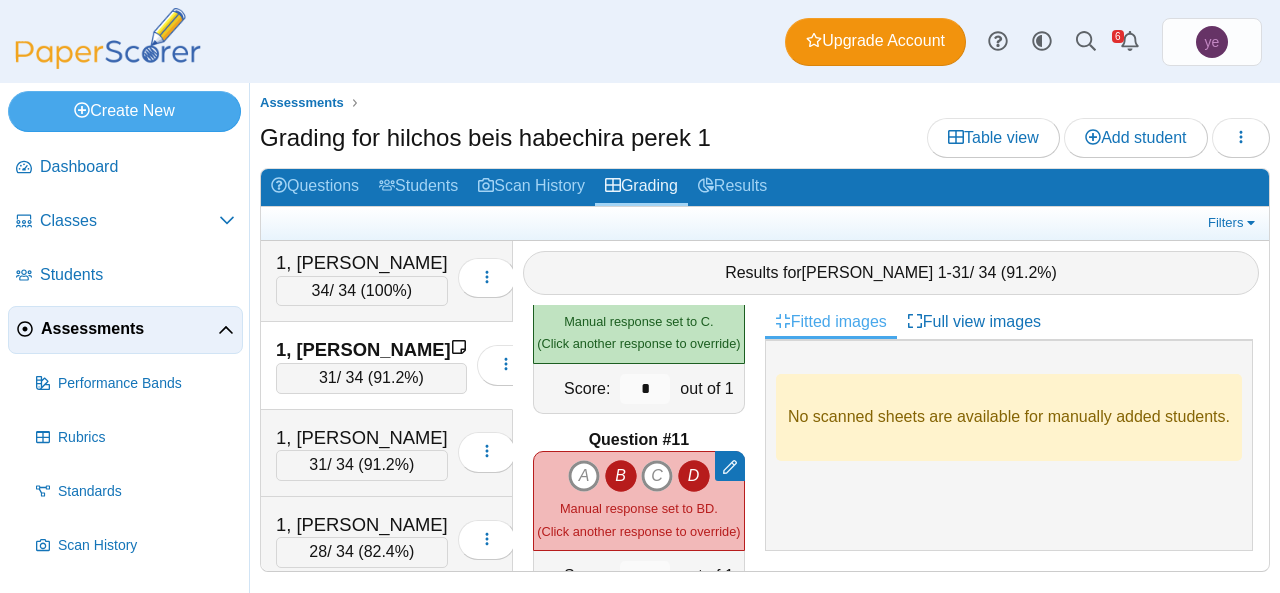 click on "B" at bounding box center (621, 476) 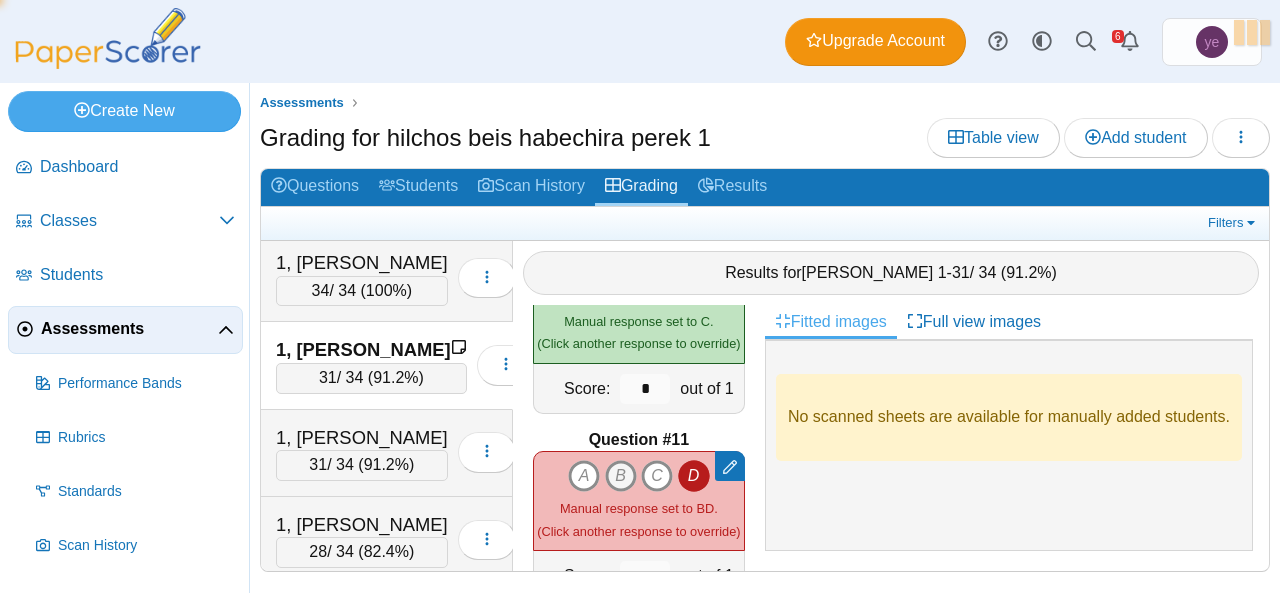 type on "*" 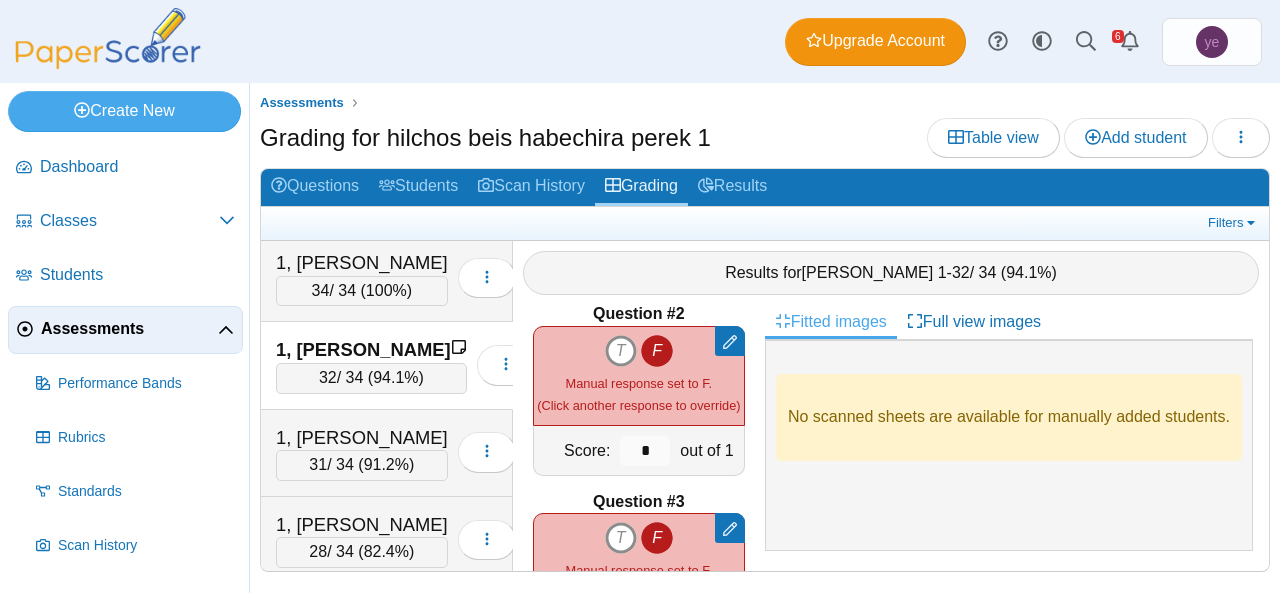 scroll, scrollTop: 208, scrollLeft: 0, axis: vertical 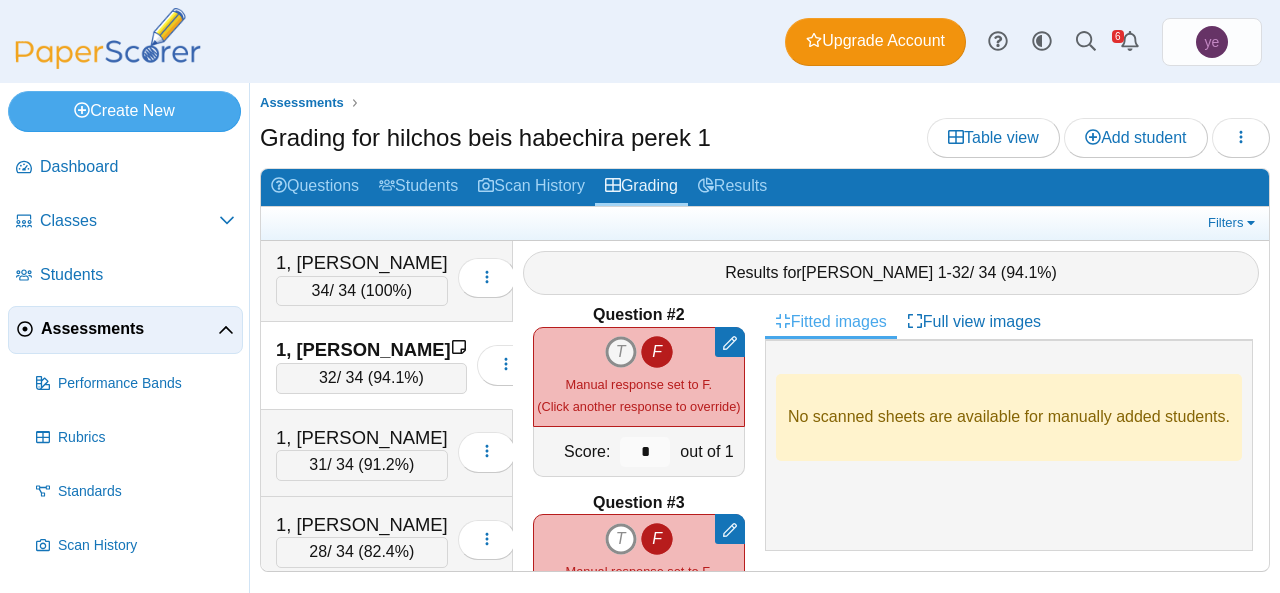 click on "T" at bounding box center [621, 352] 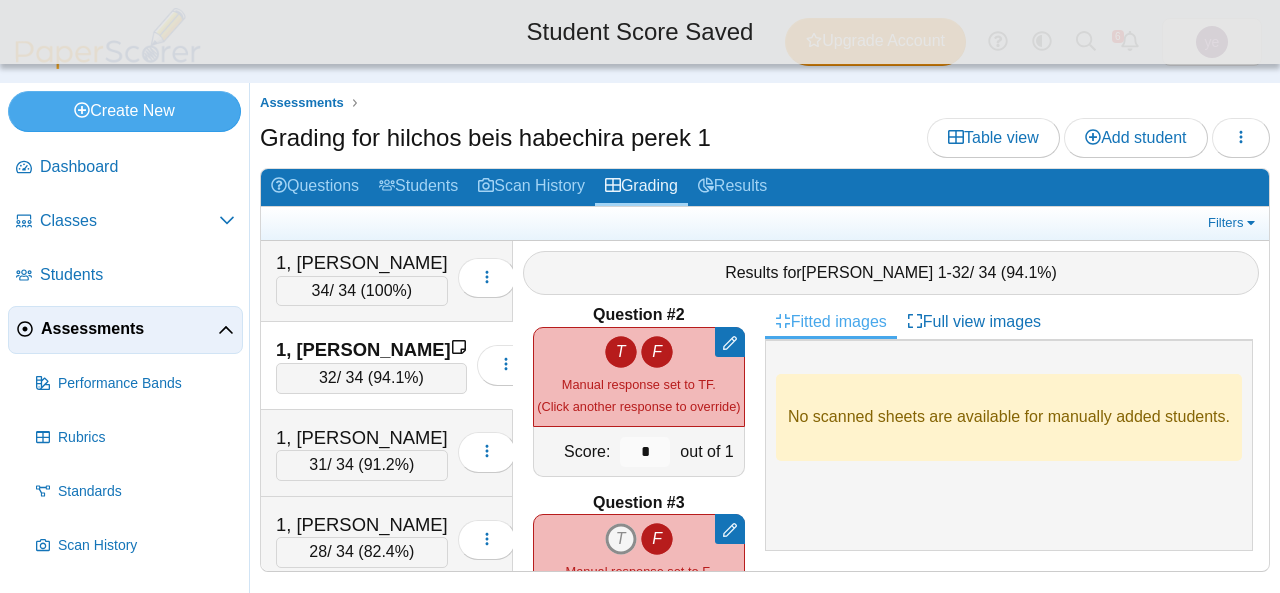 click on "T" at bounding box center [621, 539] 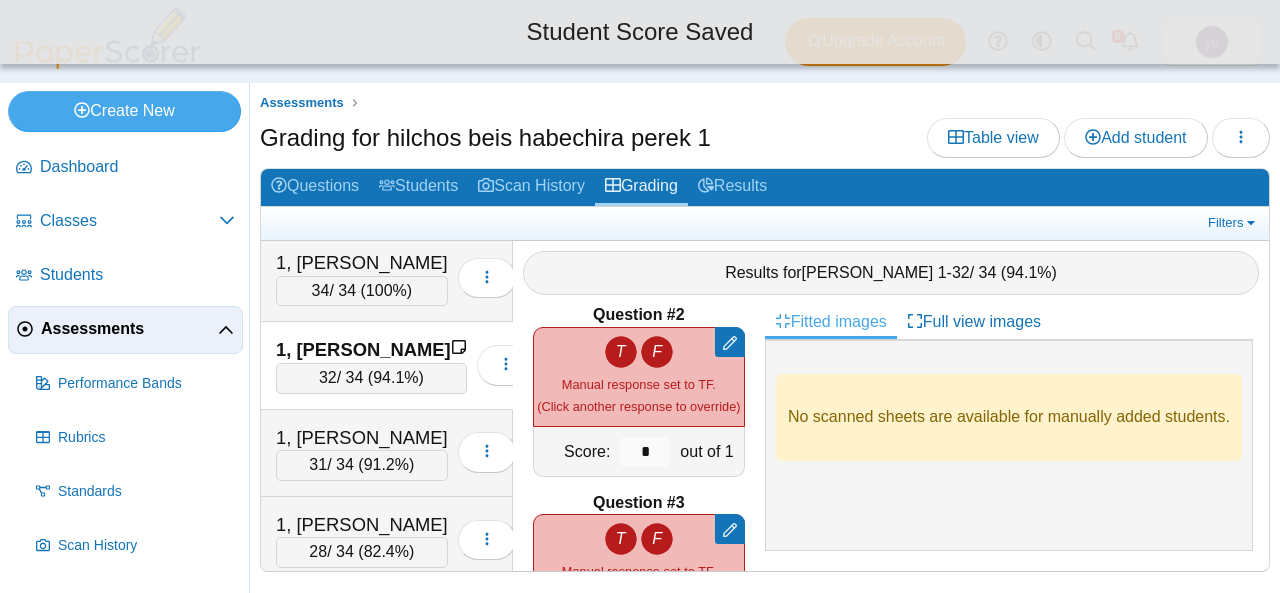 click on "F" at bounding box center (657, 539) 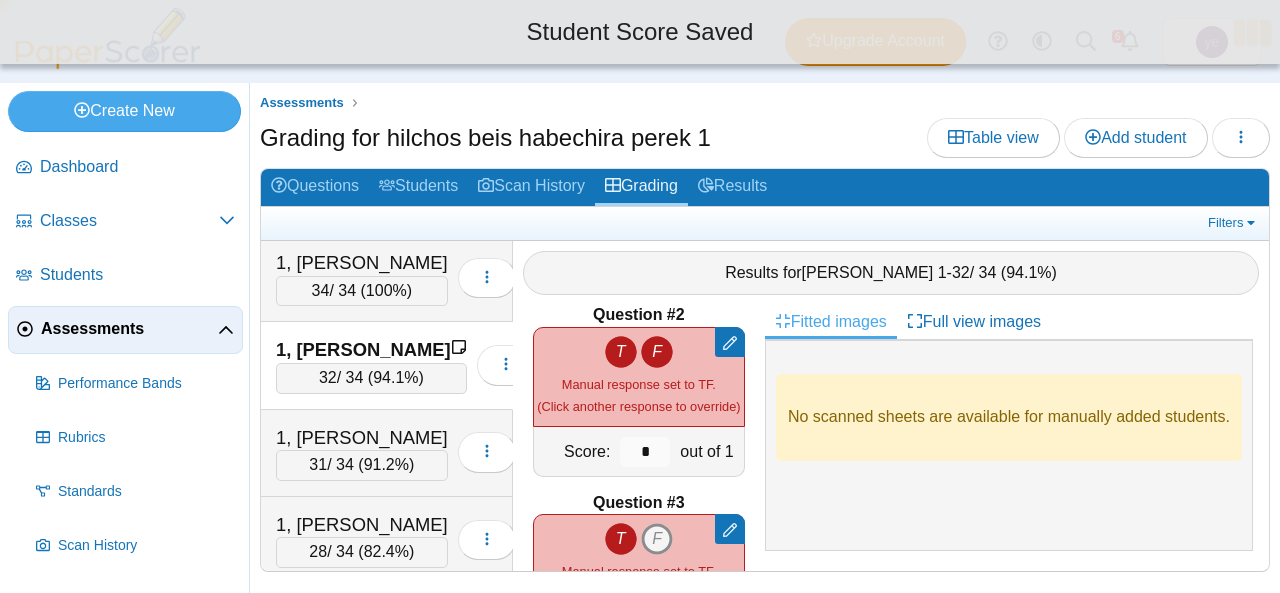 type on "*" 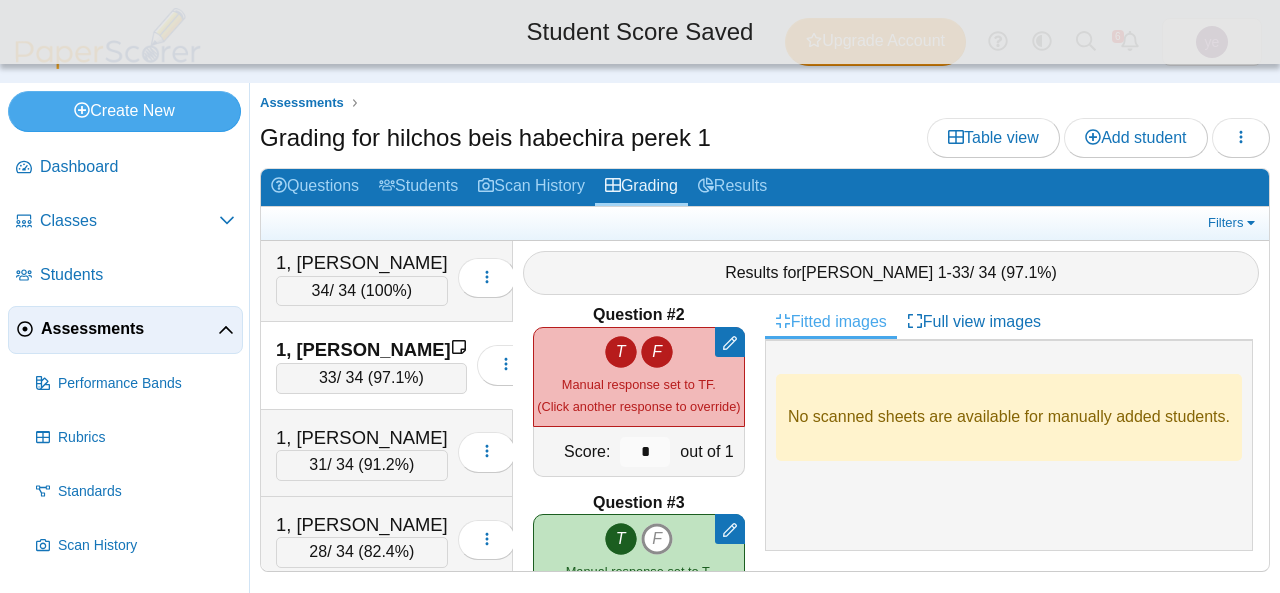 click on "F" at bounding box center (657, 352) 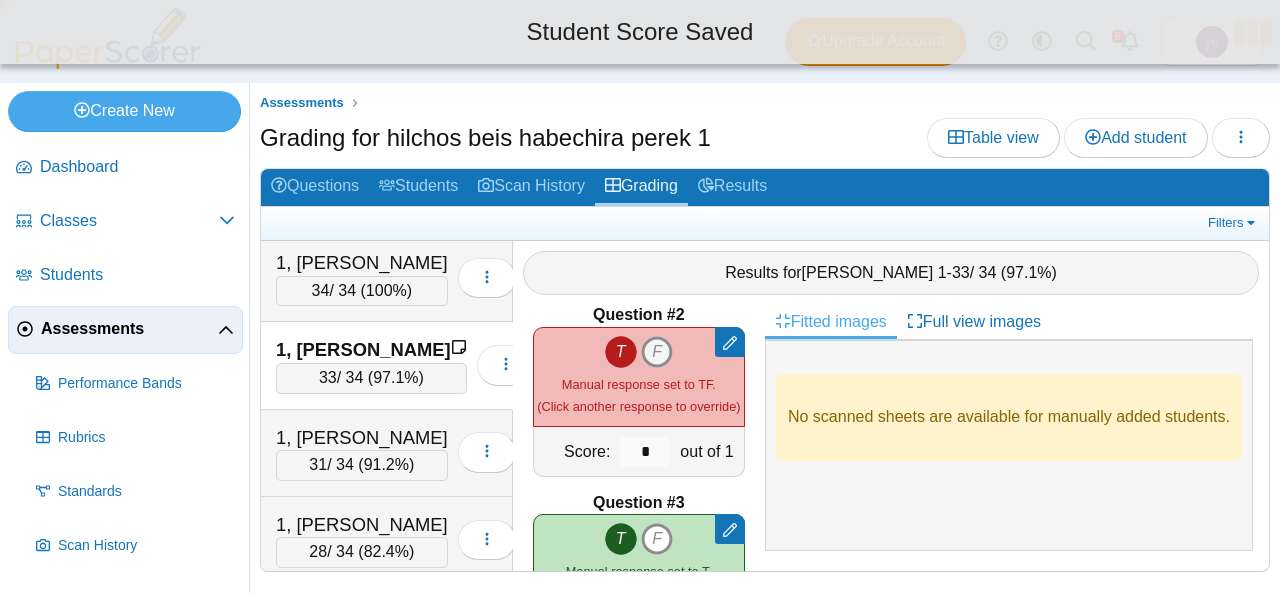 type on "*" 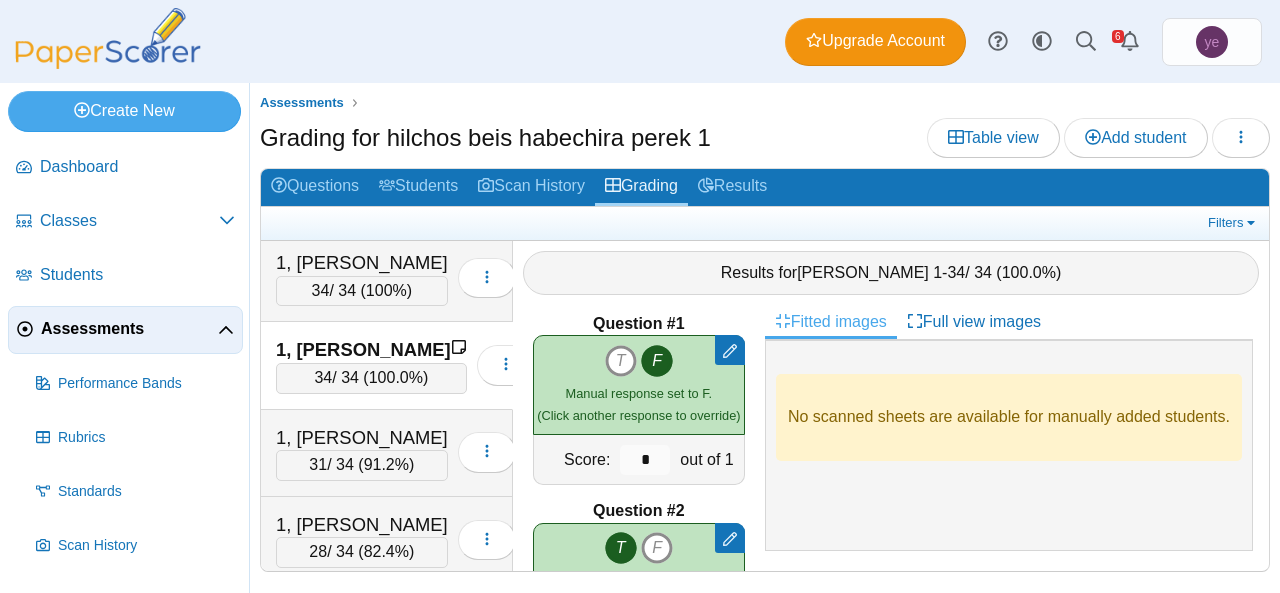 scroll, scrollTop: 0, scrollLeft: 0, axis: both 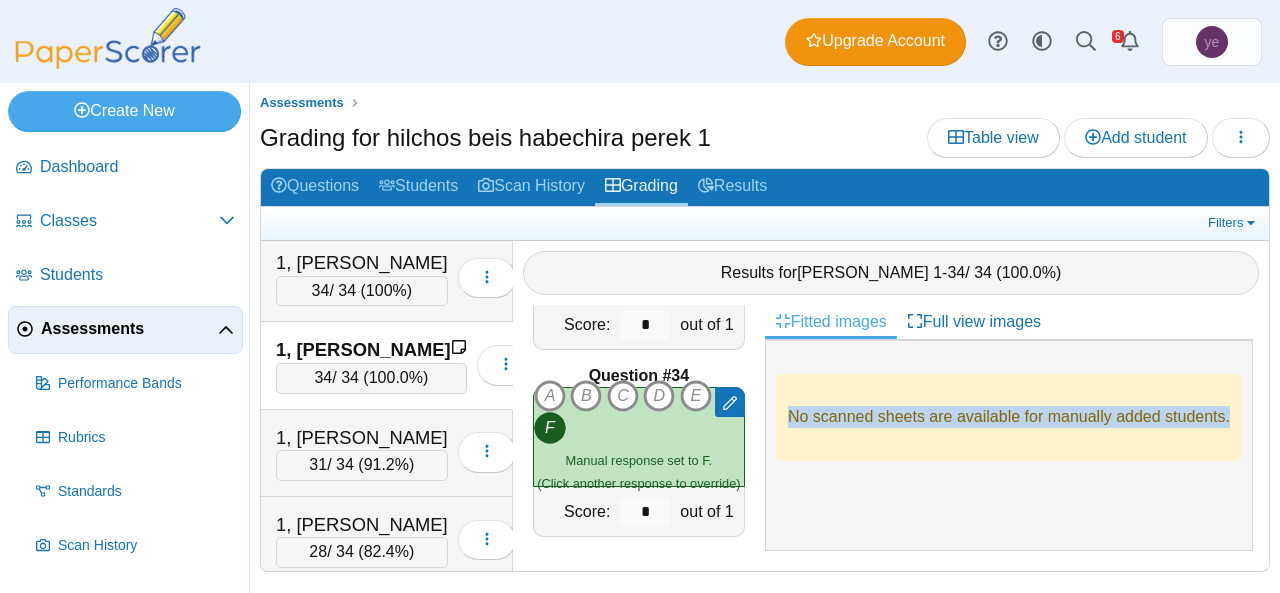 drag, startPoint x: 795, startPoint y: 417, endPoint x: 1259, endPoint y: 415, distance: 464.0043 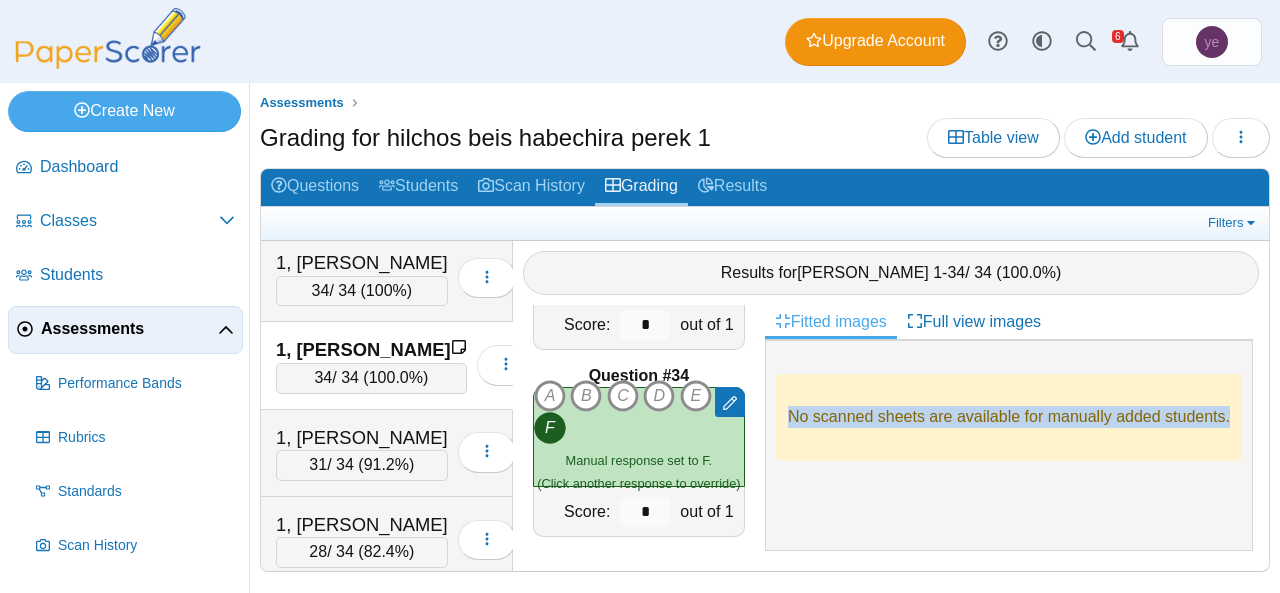 click on "Fitted images
Full view images
No scanned sheets are available for manually added students." at bounding box center (1016, 438) 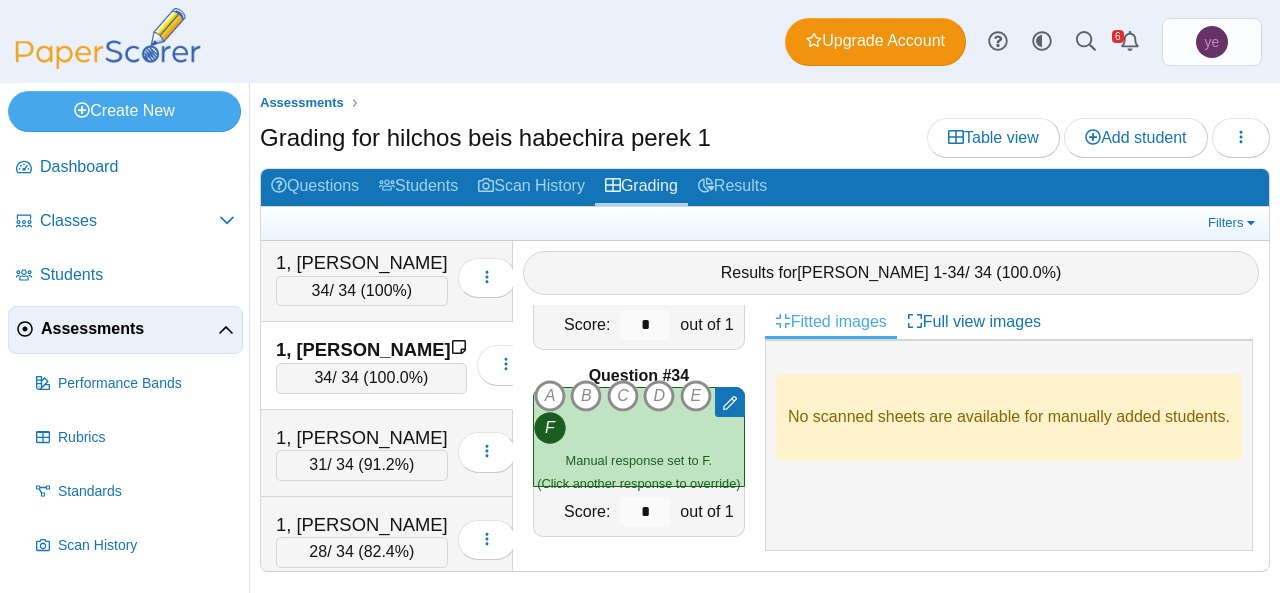 click on "No scanned sheets are available for manually added students." at bounding box center [1009, 417] 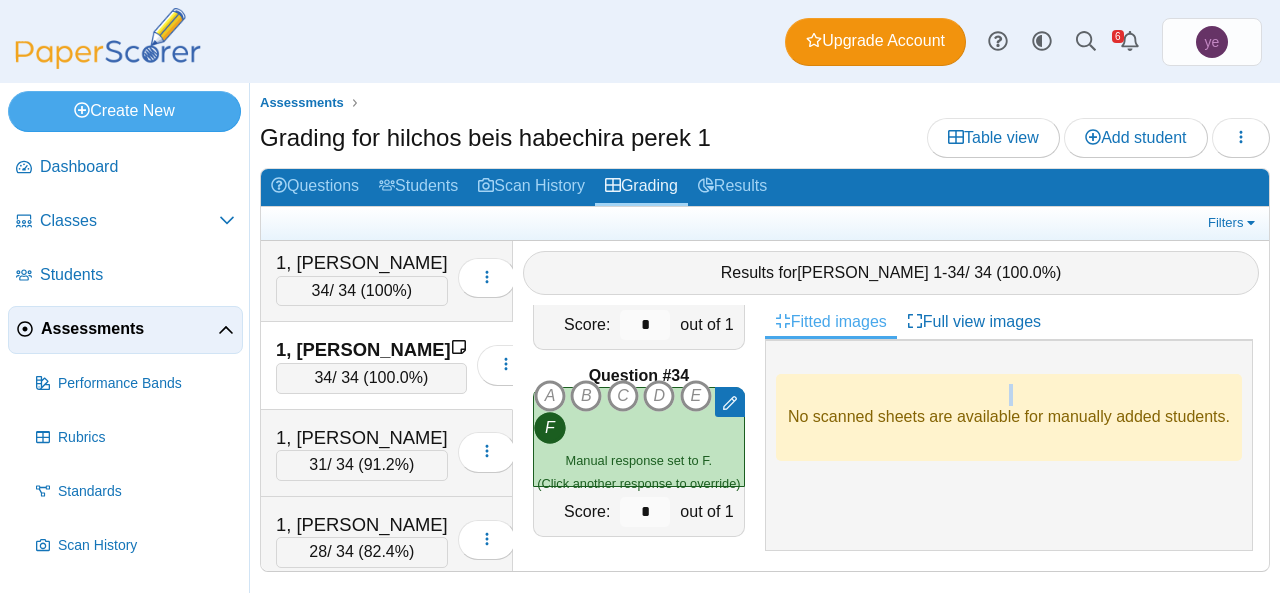 click on "No scanned sheets are available for manually added students." at bounding box center (1009, 417) 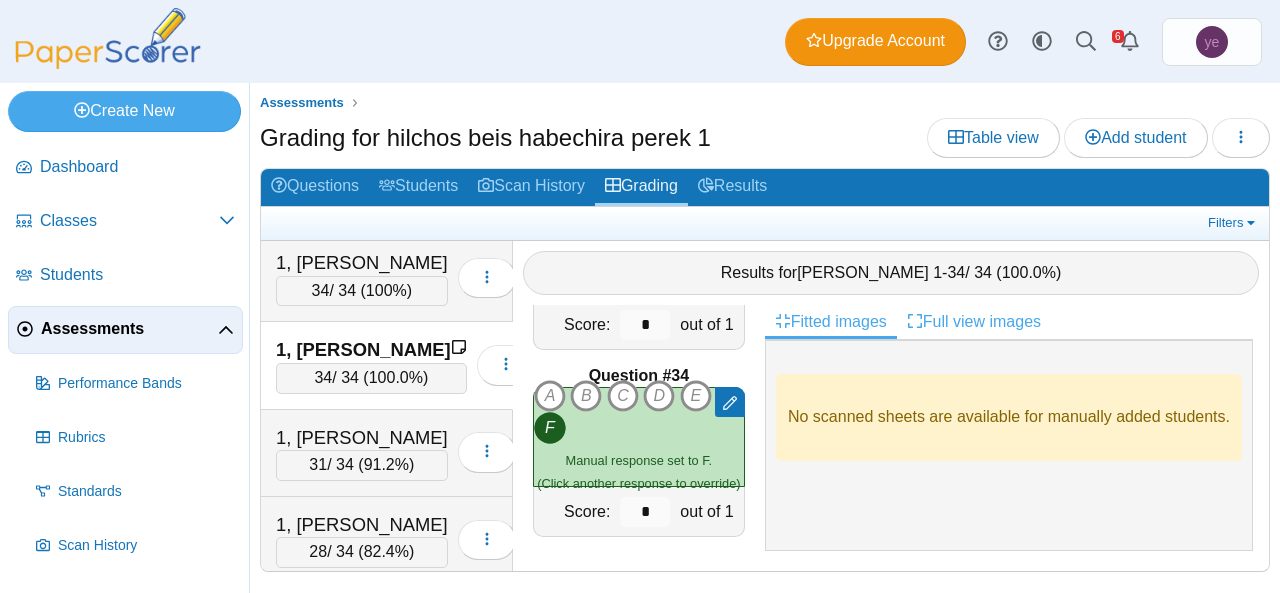 click on "Full view images" at bounding box center (974, 322) 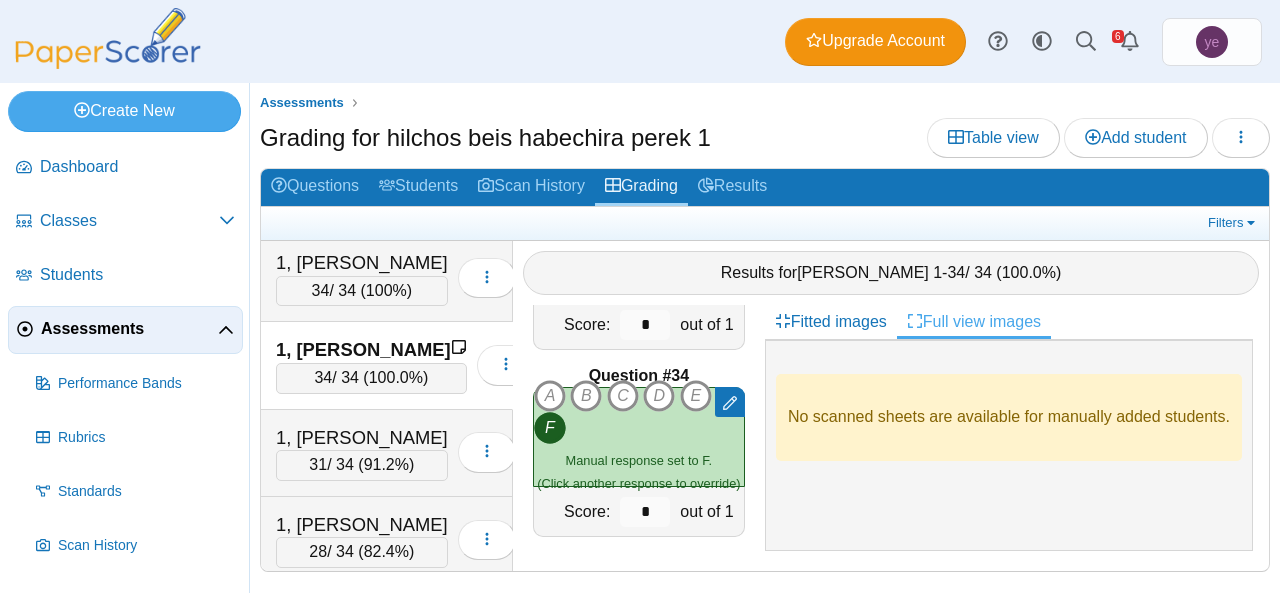 click on "F" at bounding box center (550, 428) 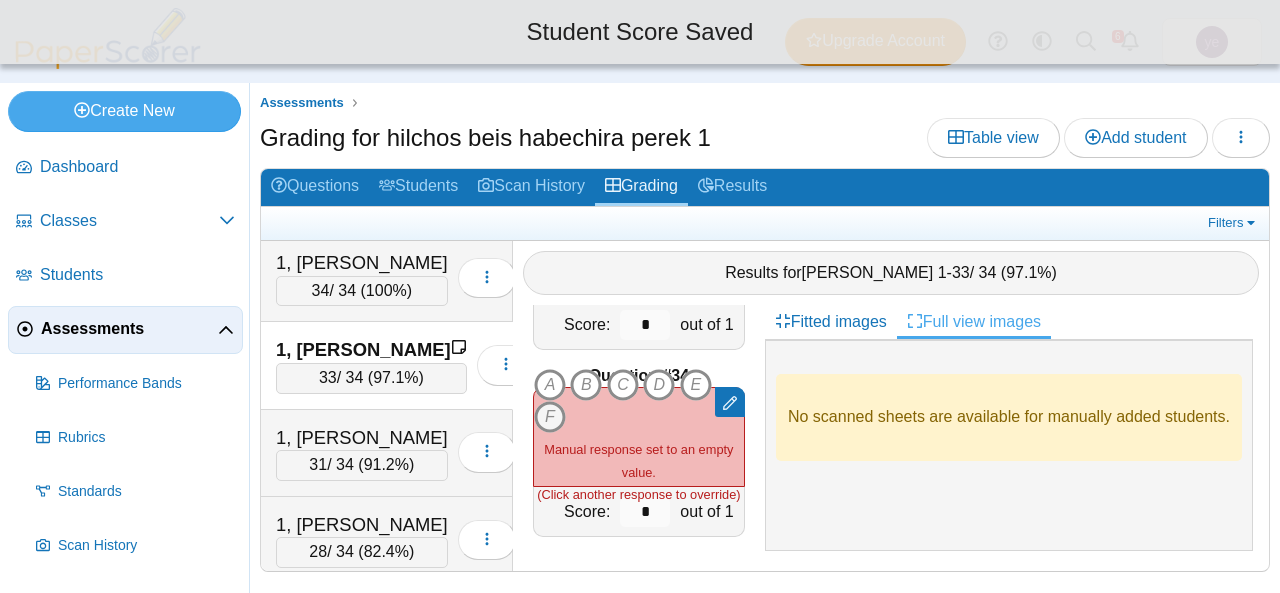 click on "F" at bounding box center (550, 417) 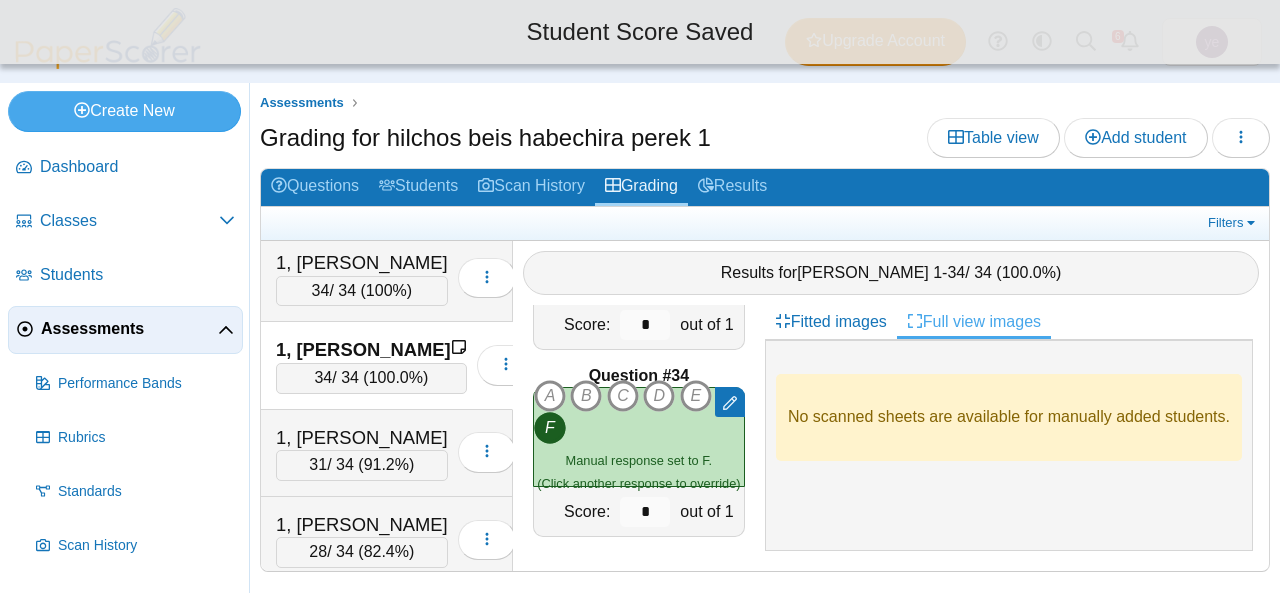 click on "F" at bounding box center [550, 428] 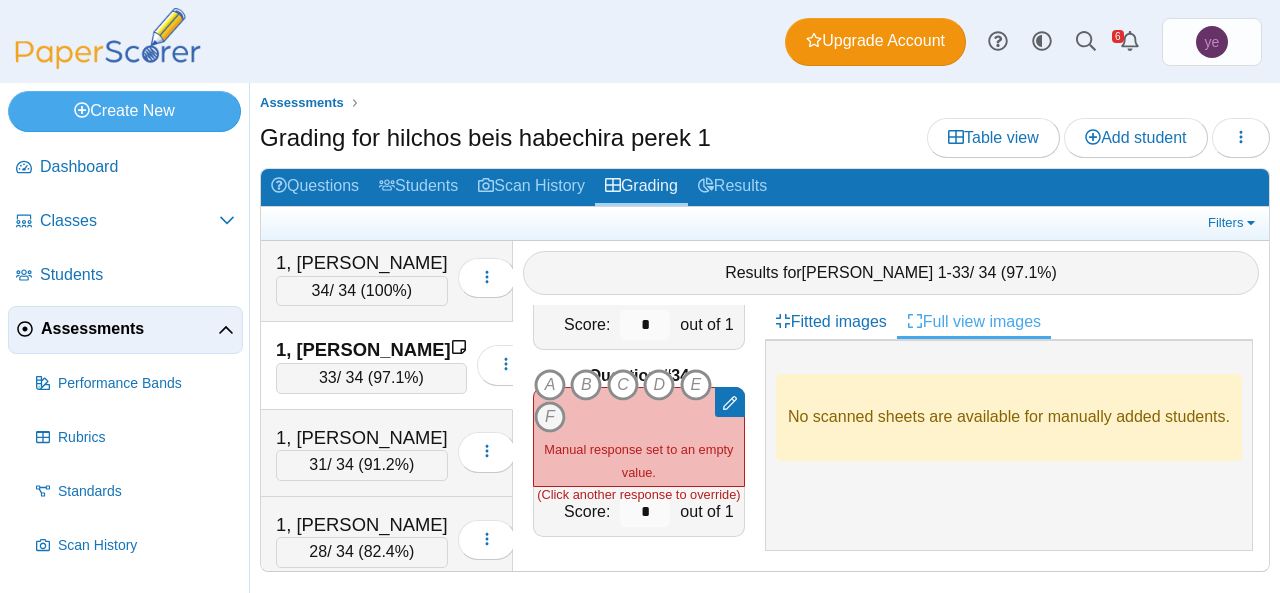 click on "F" at bounding box center (550, 417) 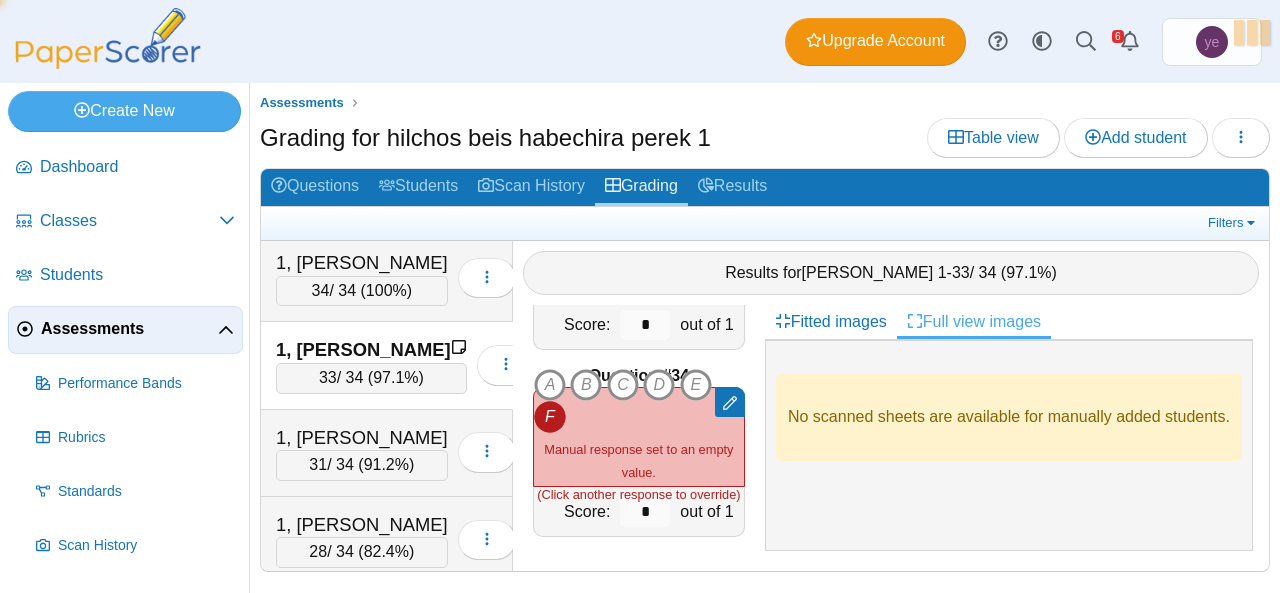 type on "*" 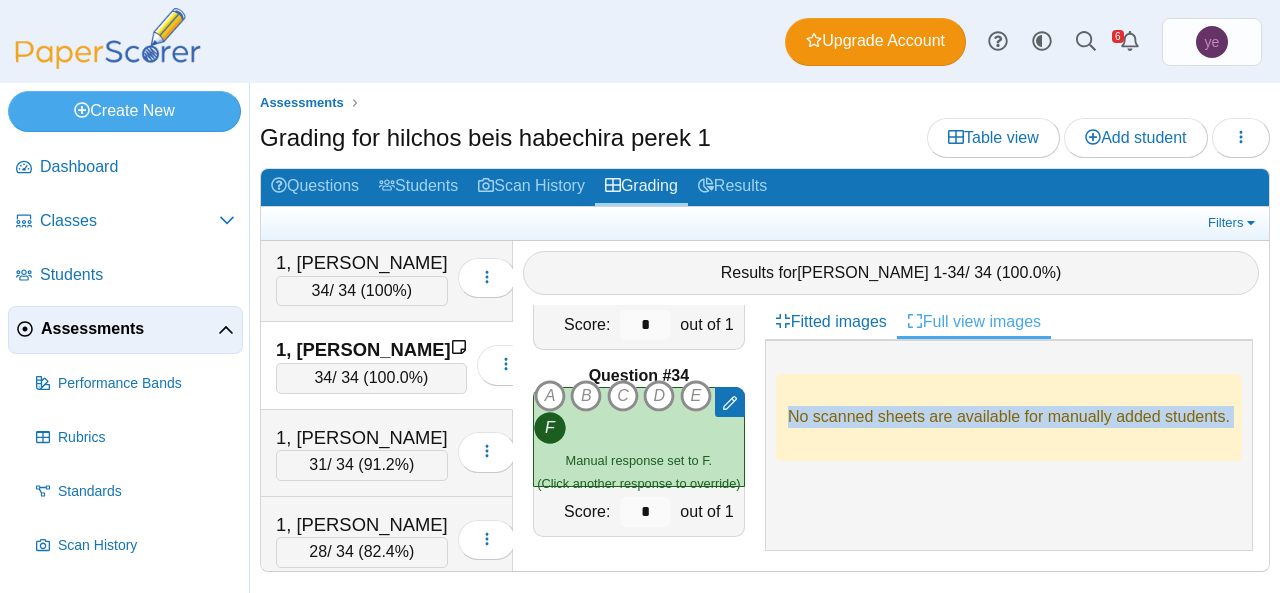 drag, startPoint x: 791, startPoint y: 414, endPoint x: 1270, endPoint y: 412, distance: 479.00418 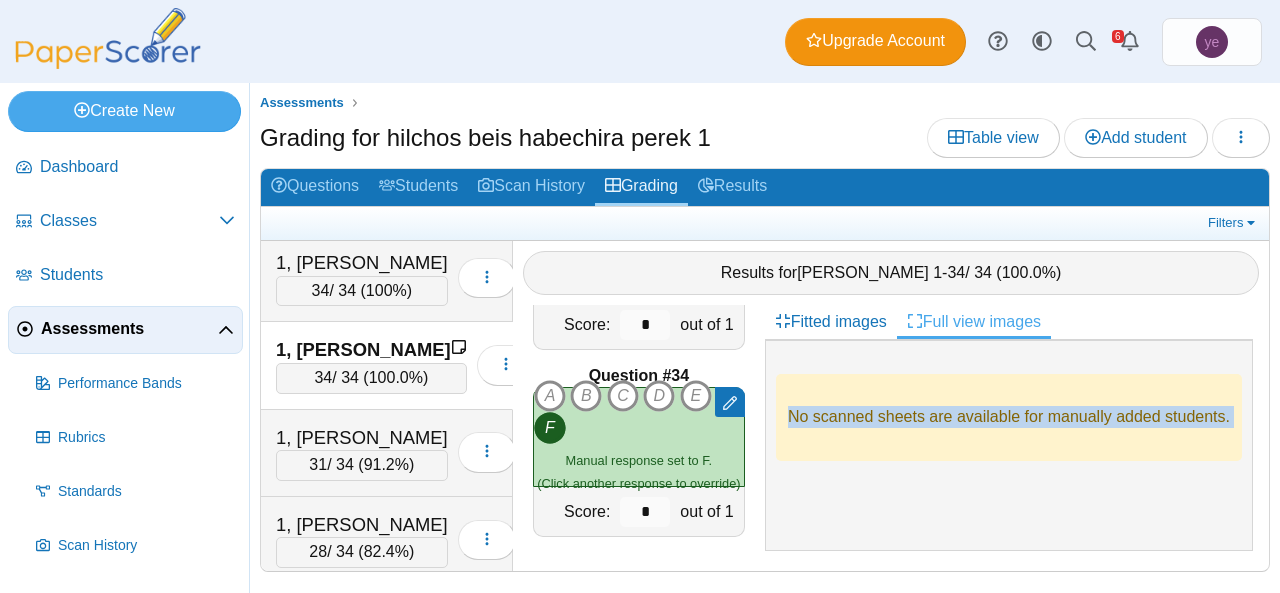 click on "Assessments
Grading for hilchos beis habechira perek 1
Table view
Add student
Loading…" at bounding box center [765, 338] 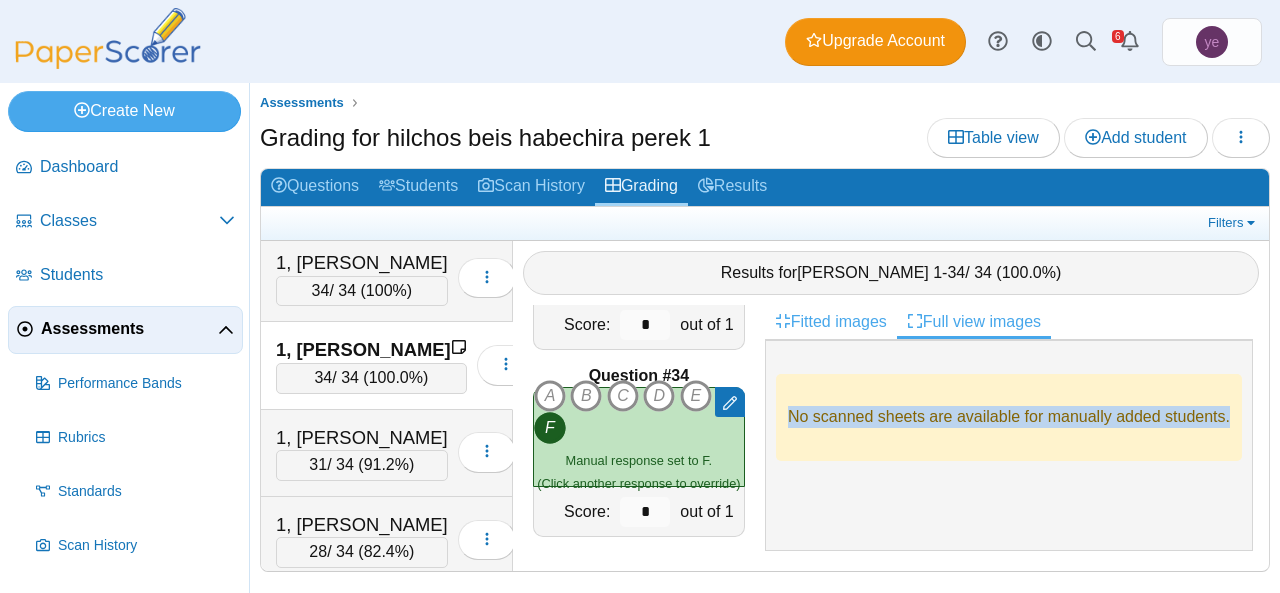 click on "Fitted images" at bounding box center (831, 322) 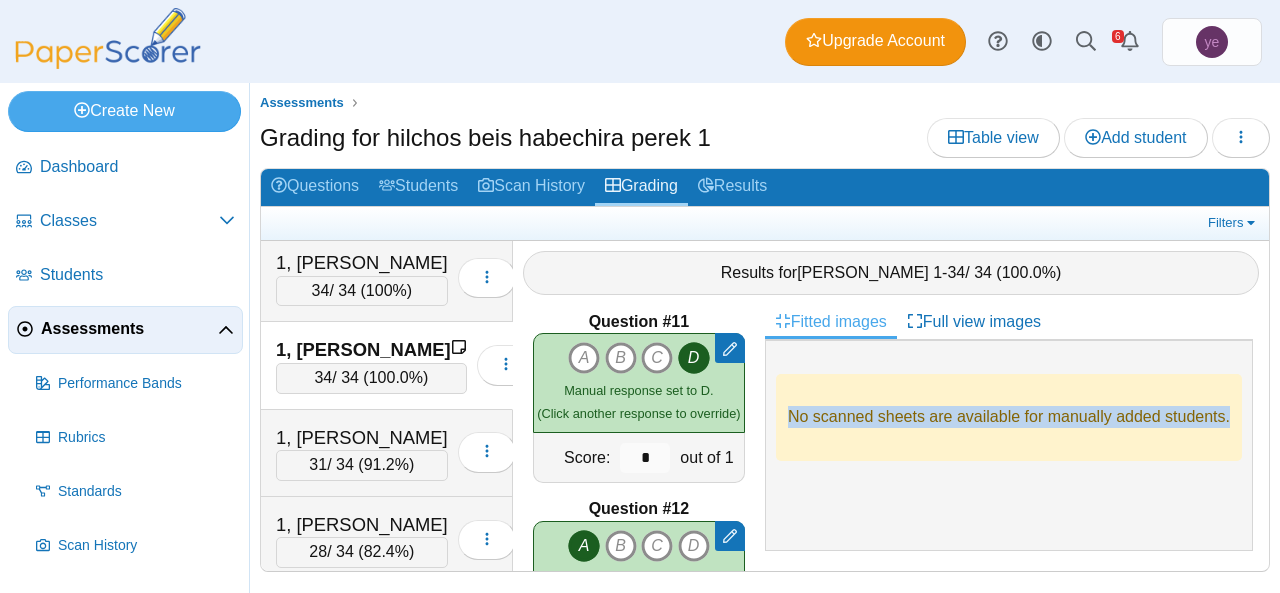 scroll, scrollTop: 1740, scrollLeft: 0, axis: vertical 